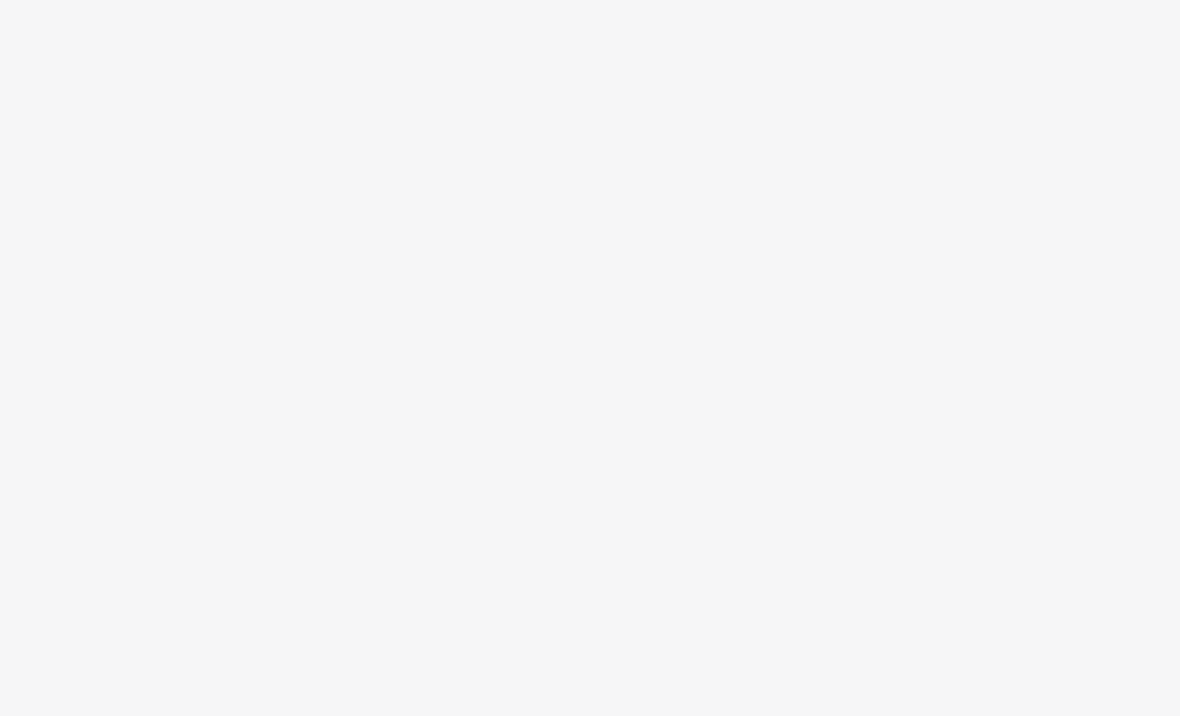 scroll, scrollTop: 0, scrollLeft: 0, axis: both 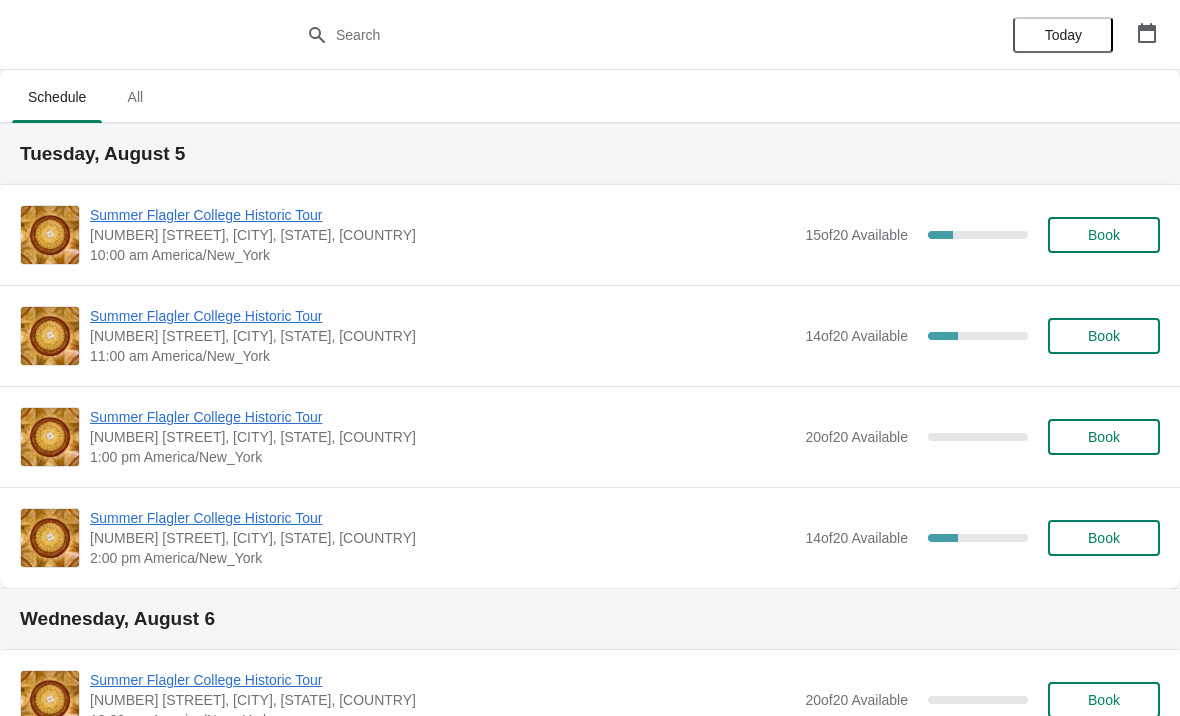 click on "Summer Flagler College Historic Tour" at bounding box center [442, 215] 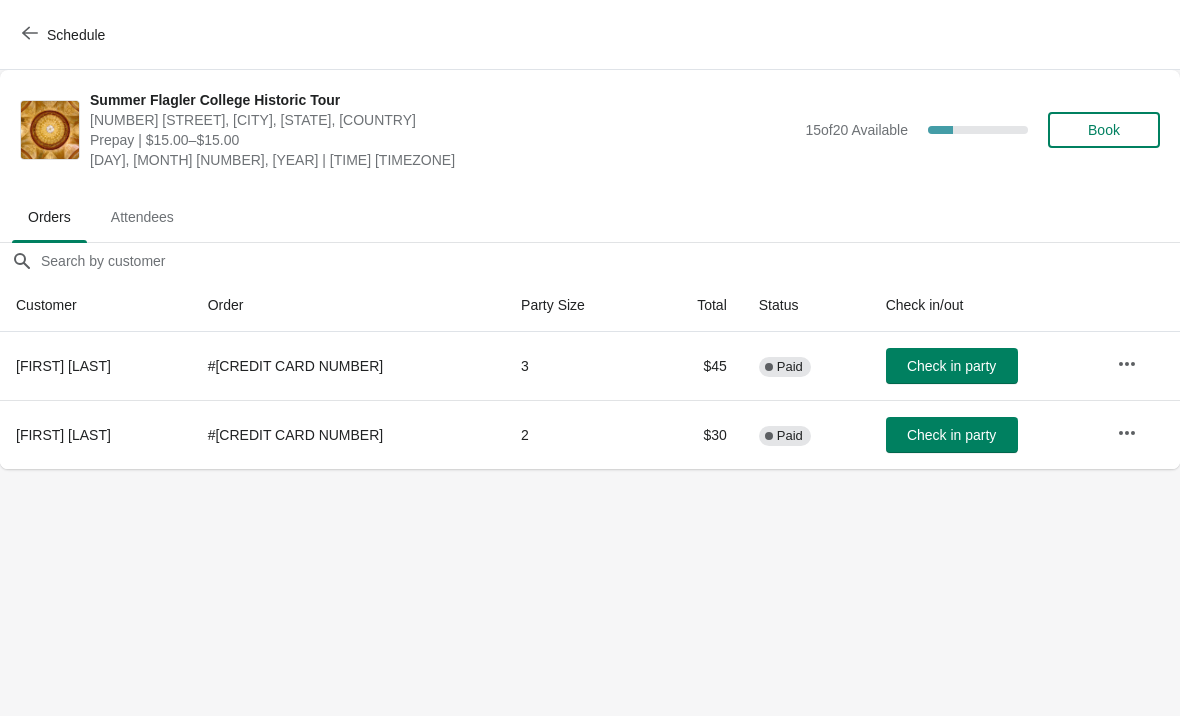 click 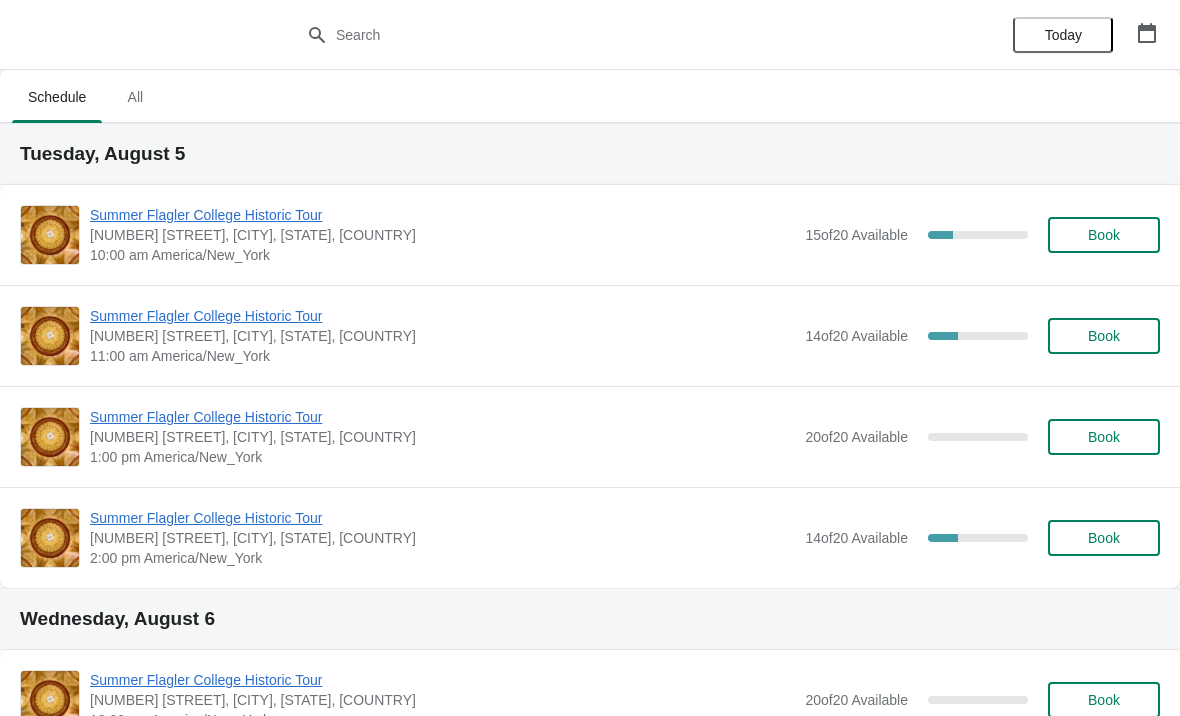 click on "Summer Flagler College Historic Tour" at bounding box center (442, 215) 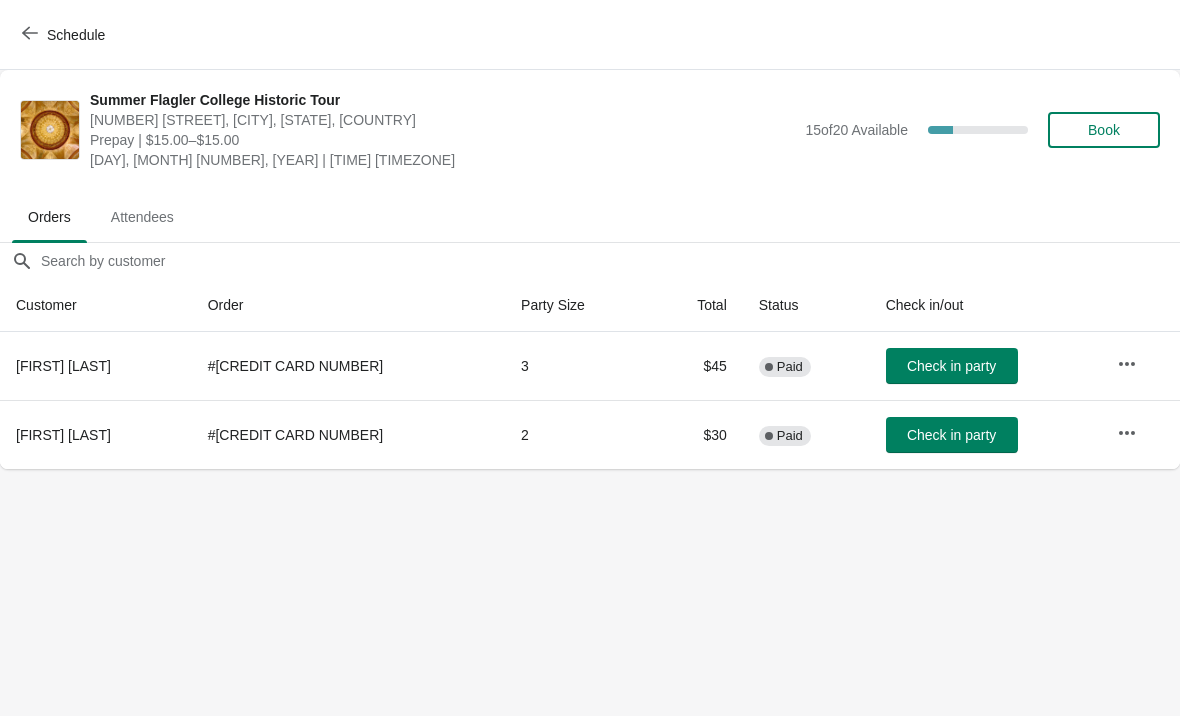 click on "Check in party" at bounding box center (951, 366) 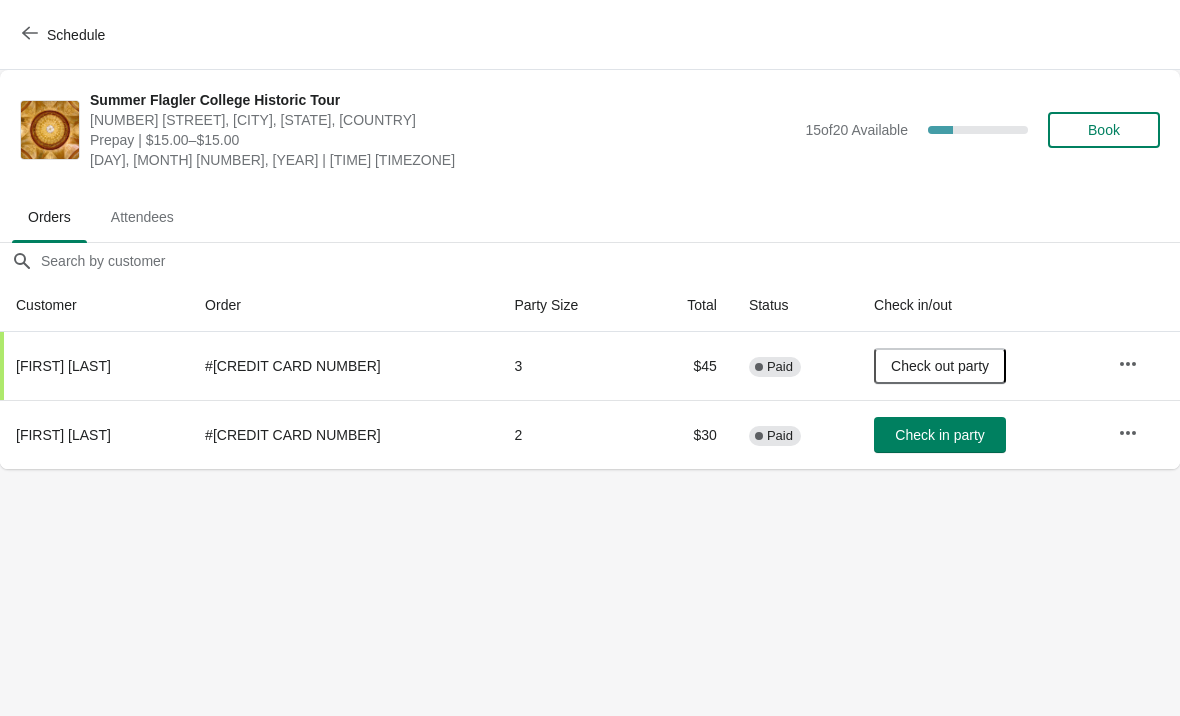 click on "Schedule Summer Flagler College Historic Tour 74 King Street, St. Augustine, FL, USA Prepay | $15.00–$15.00 Tuesday, August 5, 2025 | 10:00 am America/New_York 15  of  20   Available 25 % Book Orders Attendees Orders Attendees Orders filter search Customer Order Party Size Total Status Check in/out Amanda Martin # 5502621155408 3 $45 Complete Paid Check out party David Randall # 5519866921040 2 $30 Complete Paid Check in party Order Details Actions Transfer Restock 1  /  2  Checked in Close" at bounding box center (590, 358) 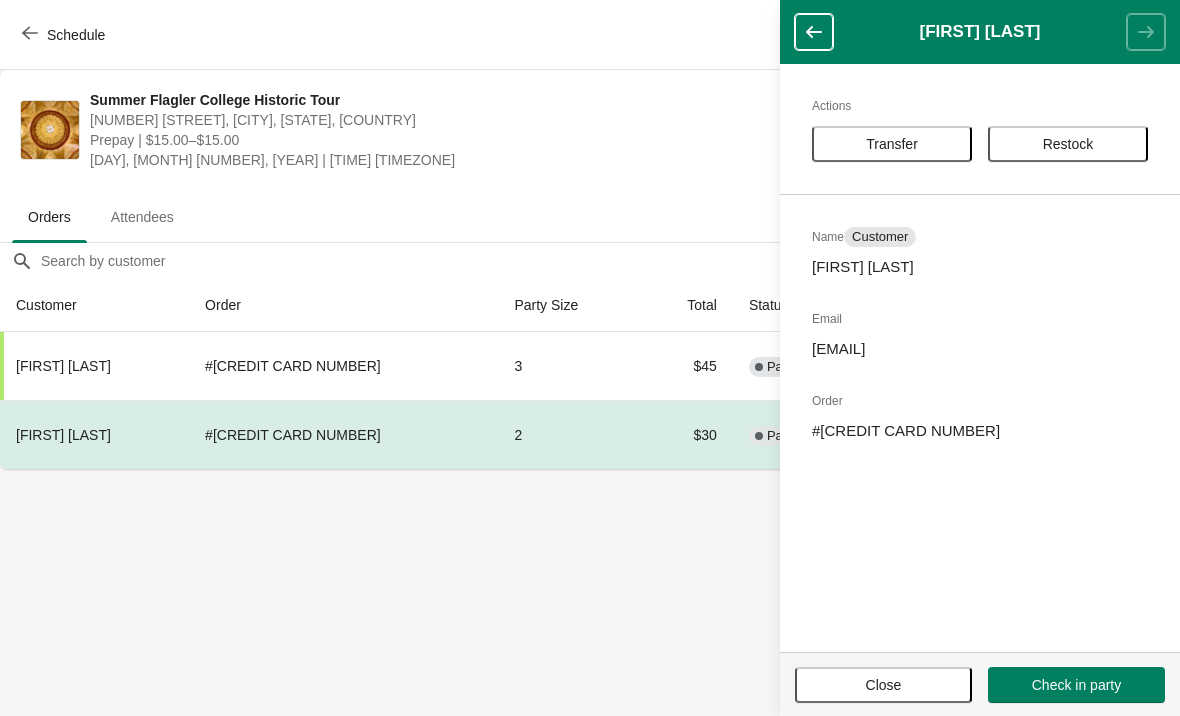 click on "Schedule Summer Flagler College Historic Tour 74 King Street, St. Augustine, FL, USA Prepay | $15.00–$15.00 Tuesday, August 5, 2025 | 10:00 am America/New_York 15  of  20   Available 25 % Book Orders Attendees Orders Attendees Orders filter search Customer Order Party Size Total Status Check in/out Amanda Martin # 5502621155408 3 $45 Complete Paid Check out party David Randall # 5519866921040 2 $30 Complete Paid Check in party David Randall Actions Transfer Restock Name  Customer David Randall Email davidkentrandall@gmail.com Order # 5519866921040 Close Check in party" at bounding box center (590, 358) 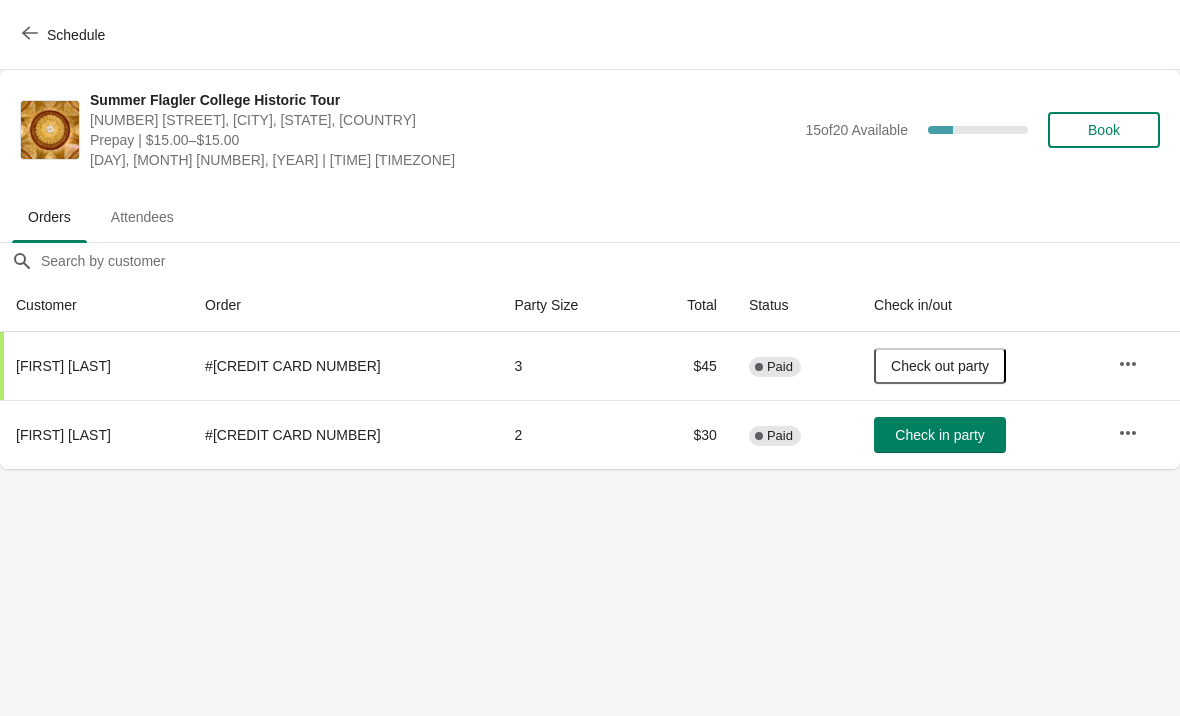 click on "Check in party" at bounding box center [939, 435] 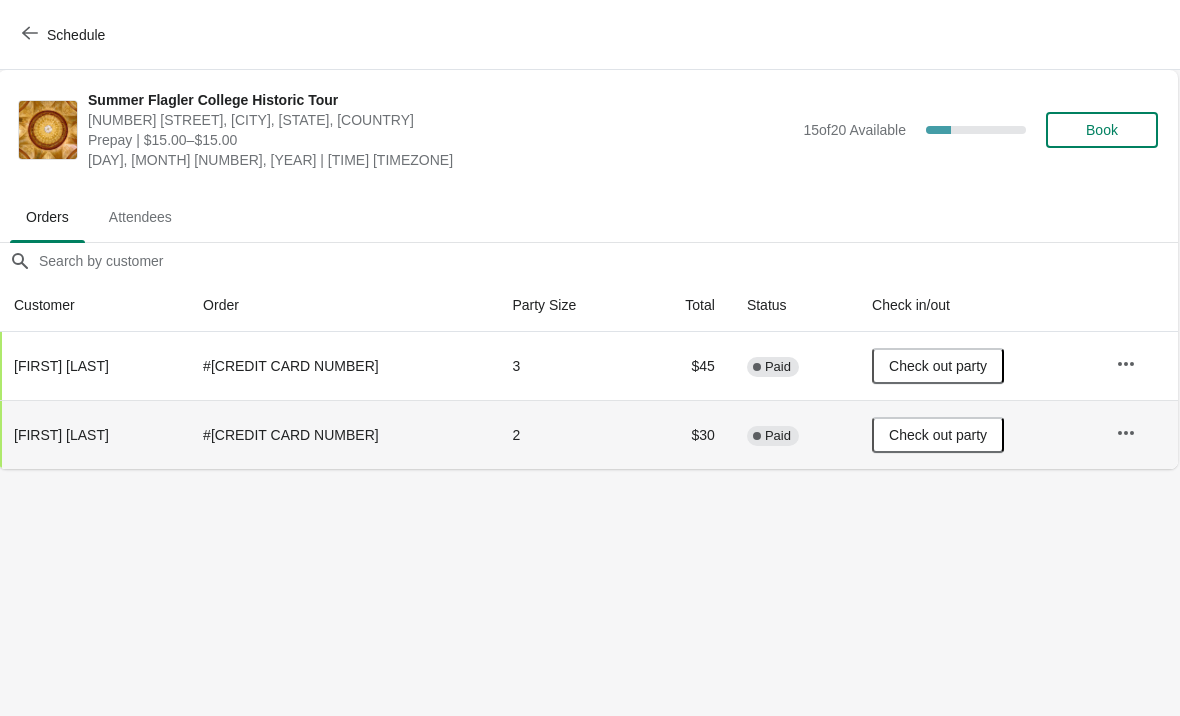 scroll, scrollTop: 0, scrollLeft: 1, axis: horizontal 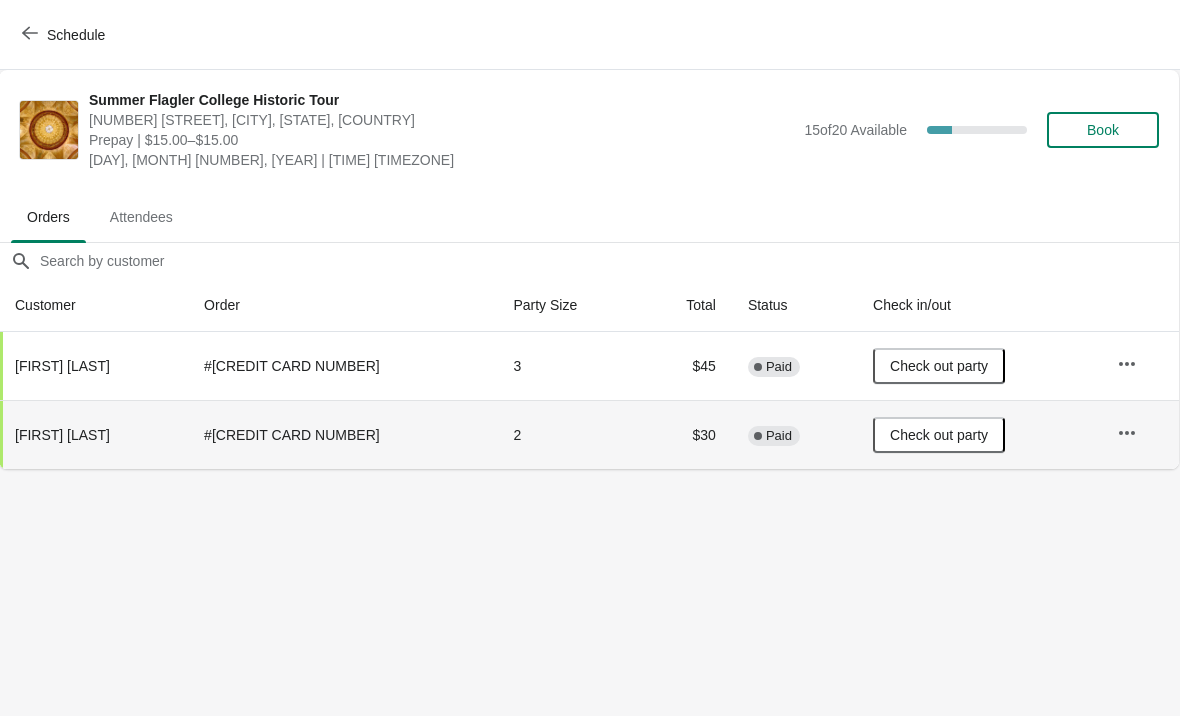 click on "Schedule" at bounding box center (76, 35) 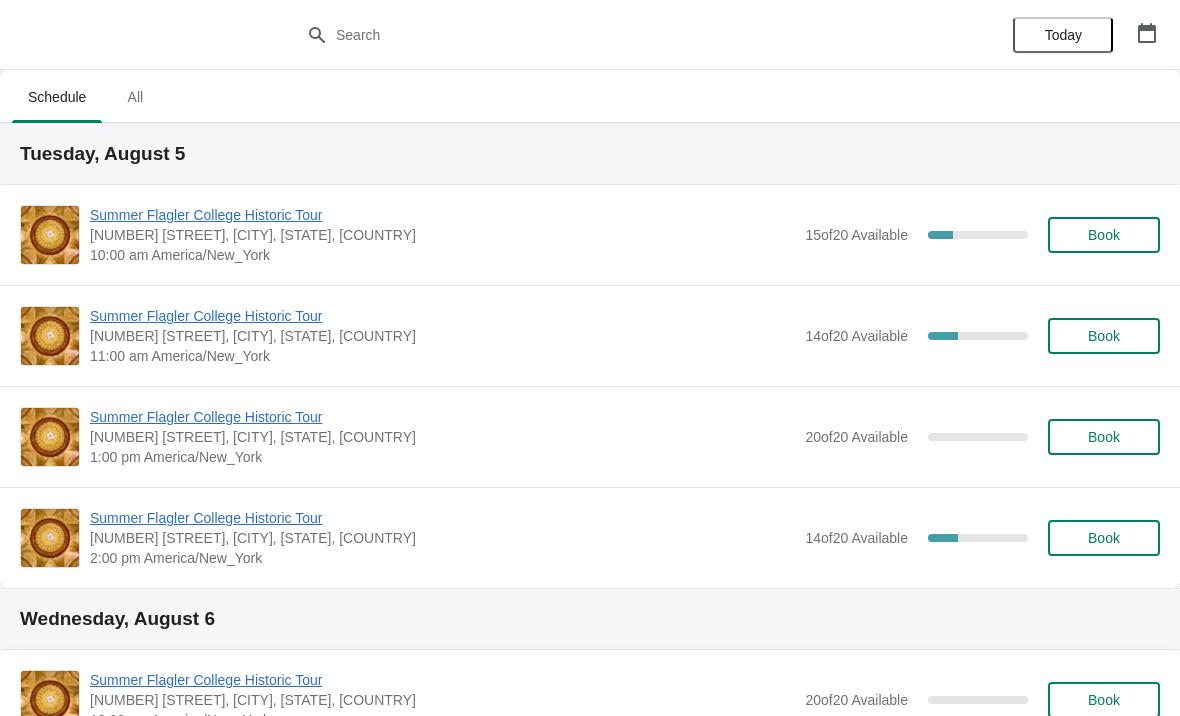 click on "Summer Flagler College Historic Tour" at bounding box center [442, 316] 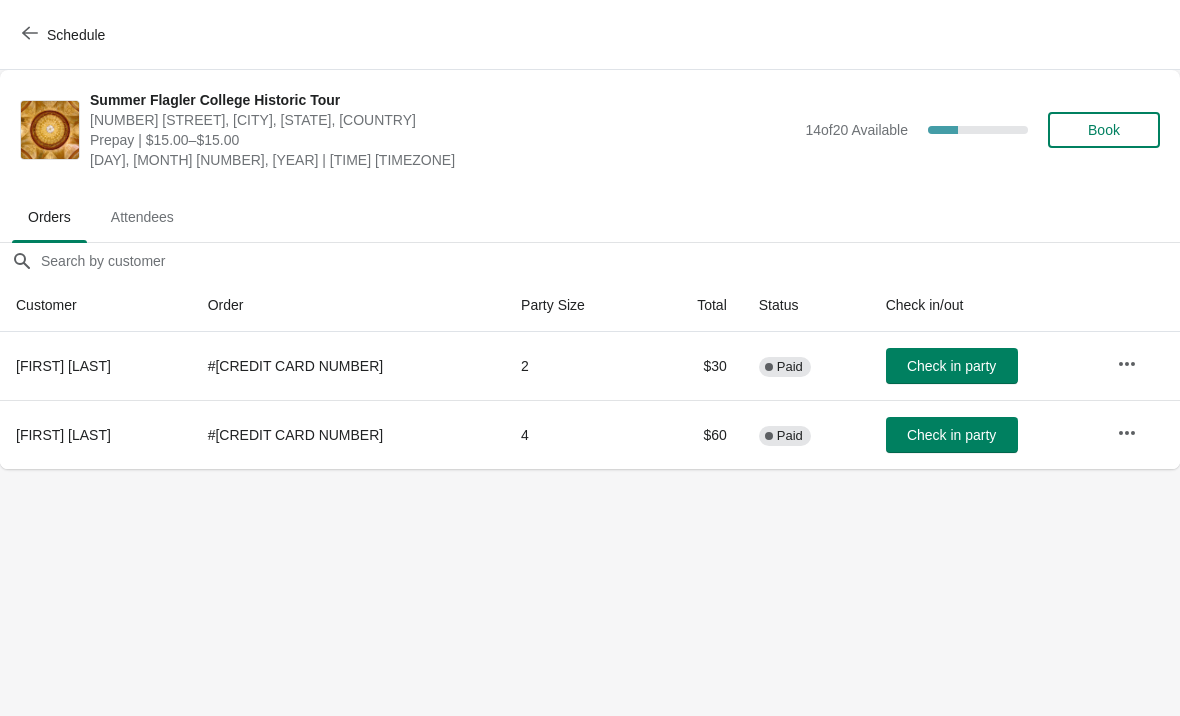 click on "Book" at bounding box center (1104, 130) 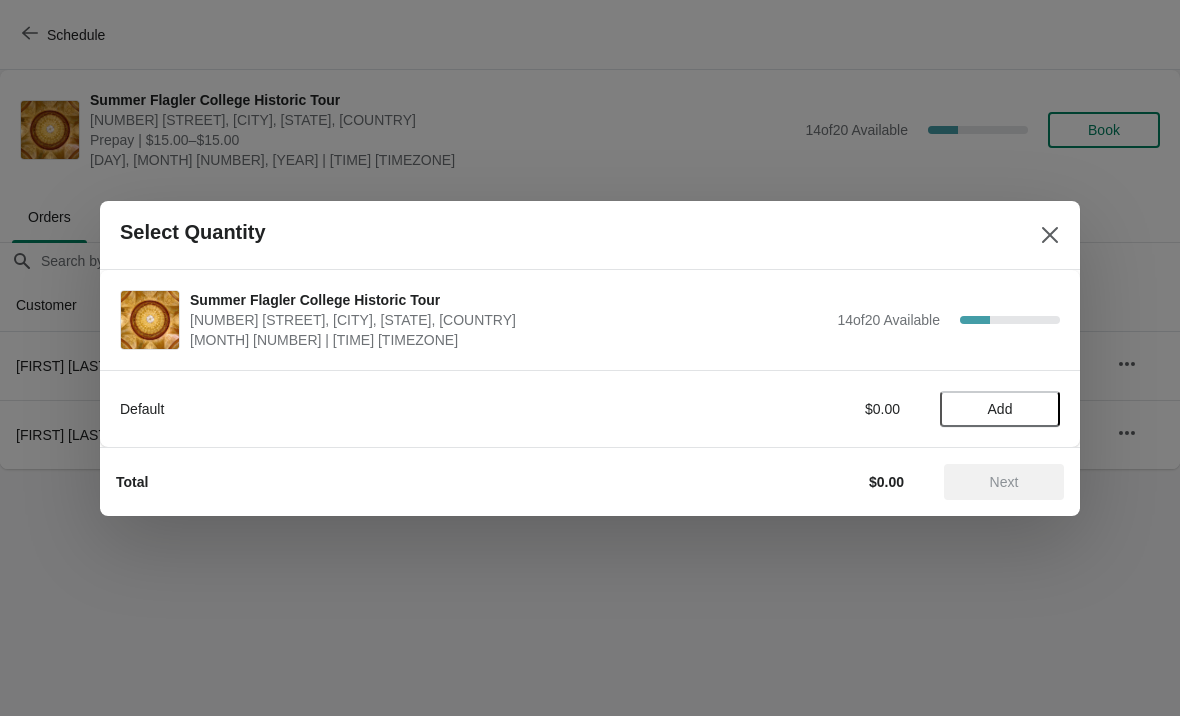 click on "Add" at bounding box center [1000, 409] 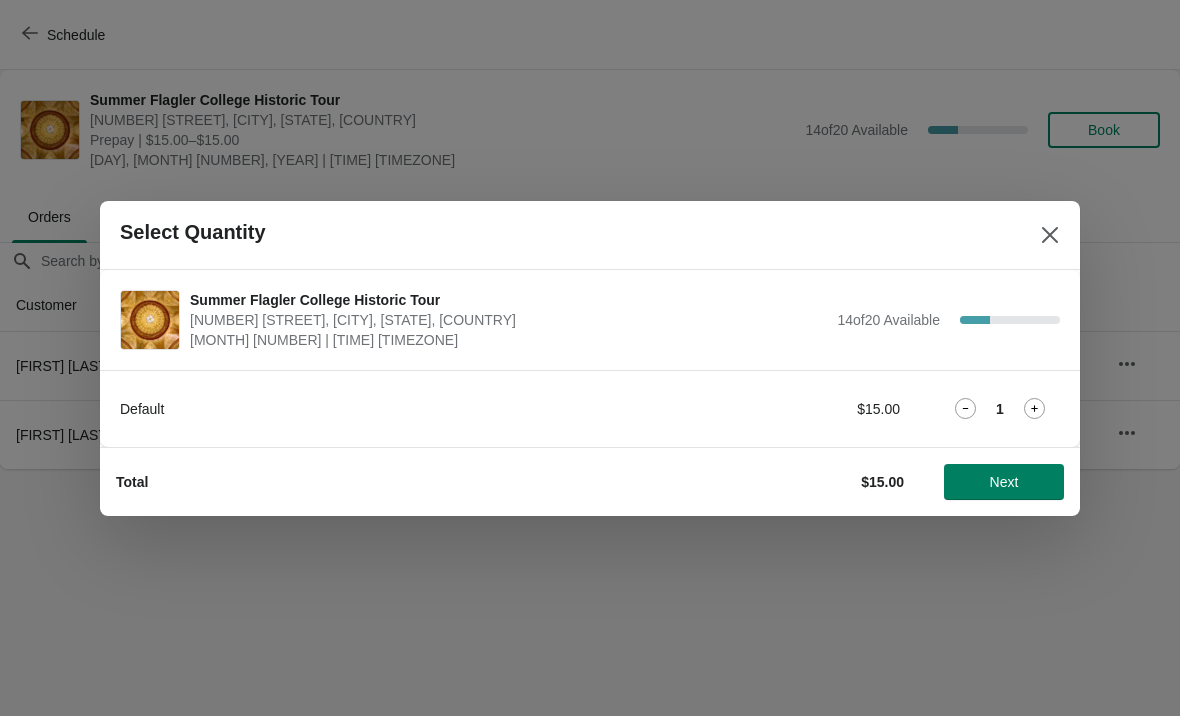 click 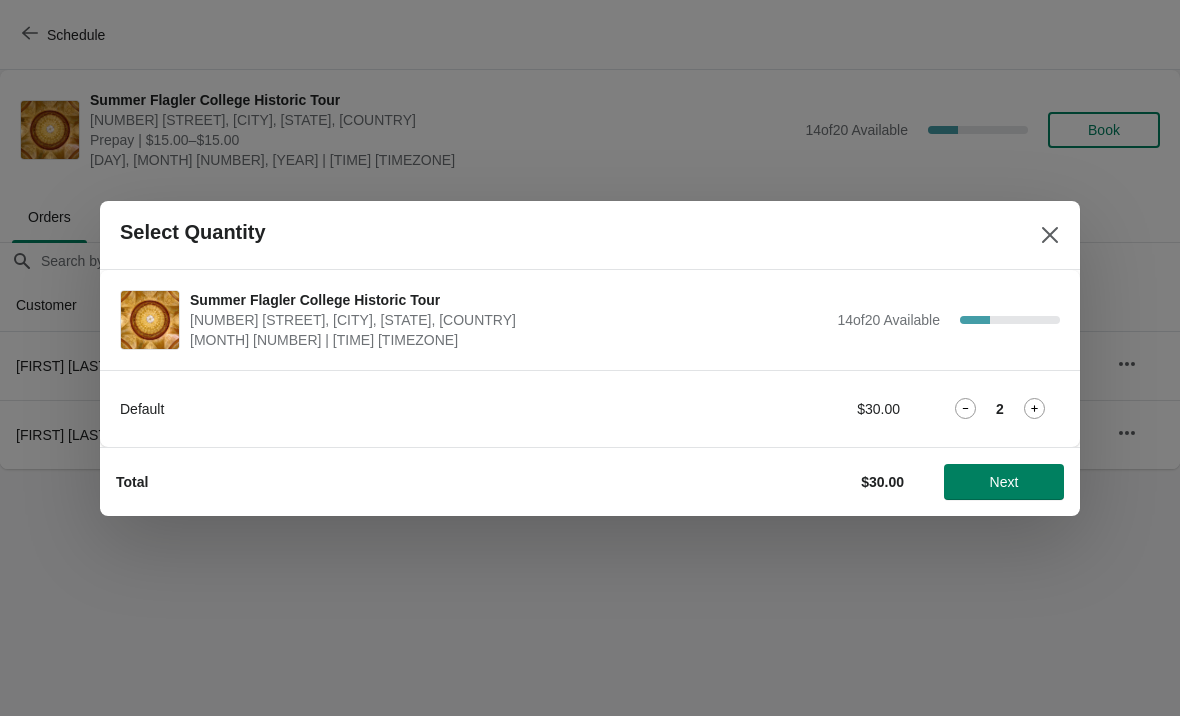 click on "2" at bounding box center (1000, 408) 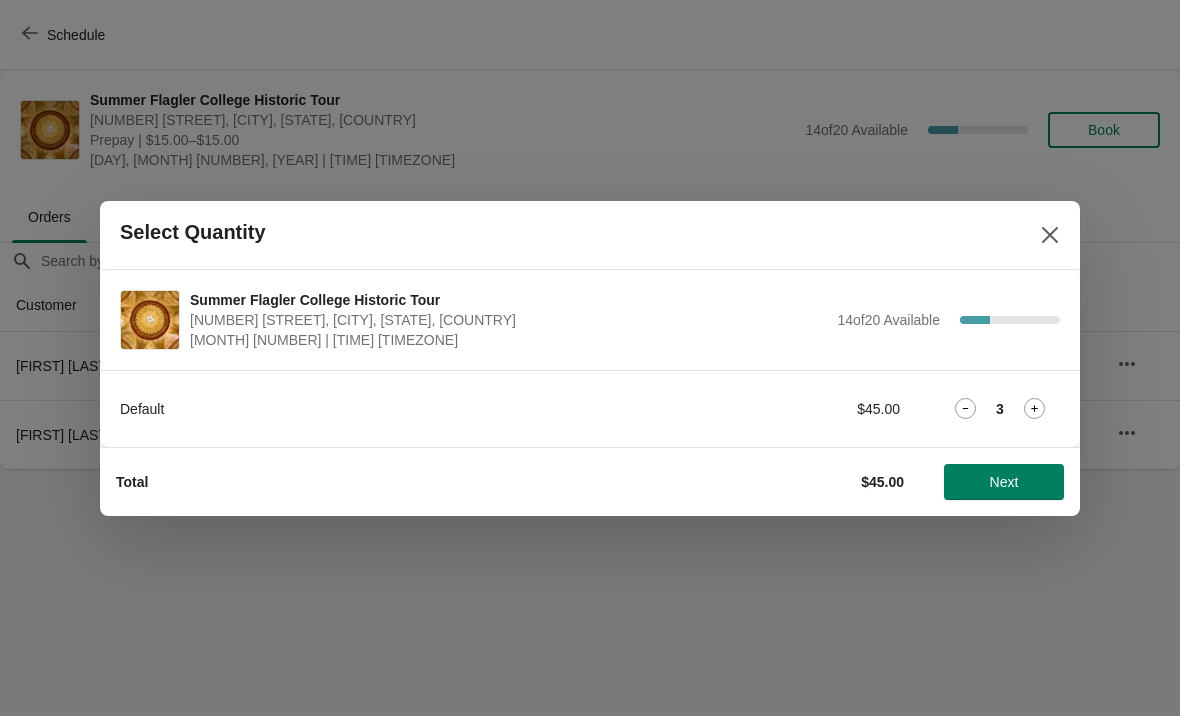 click on "3" at bounding box center (1000, 408) 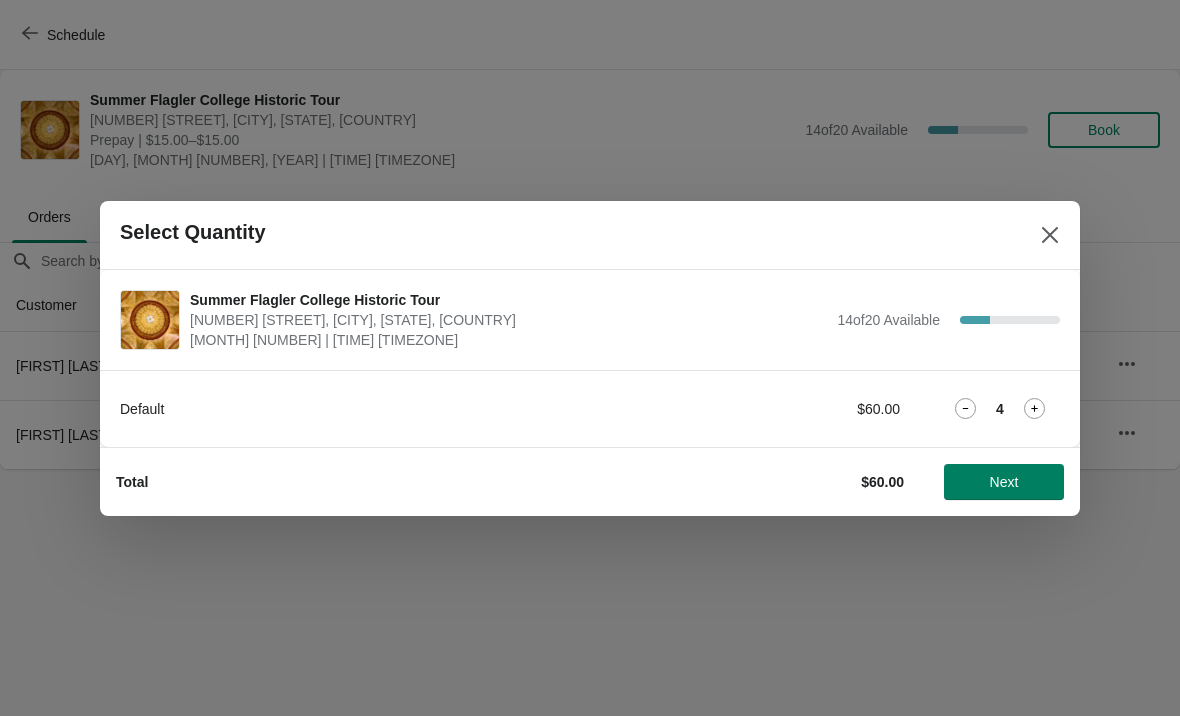click on "Next" at bounding box center (1004, 482) 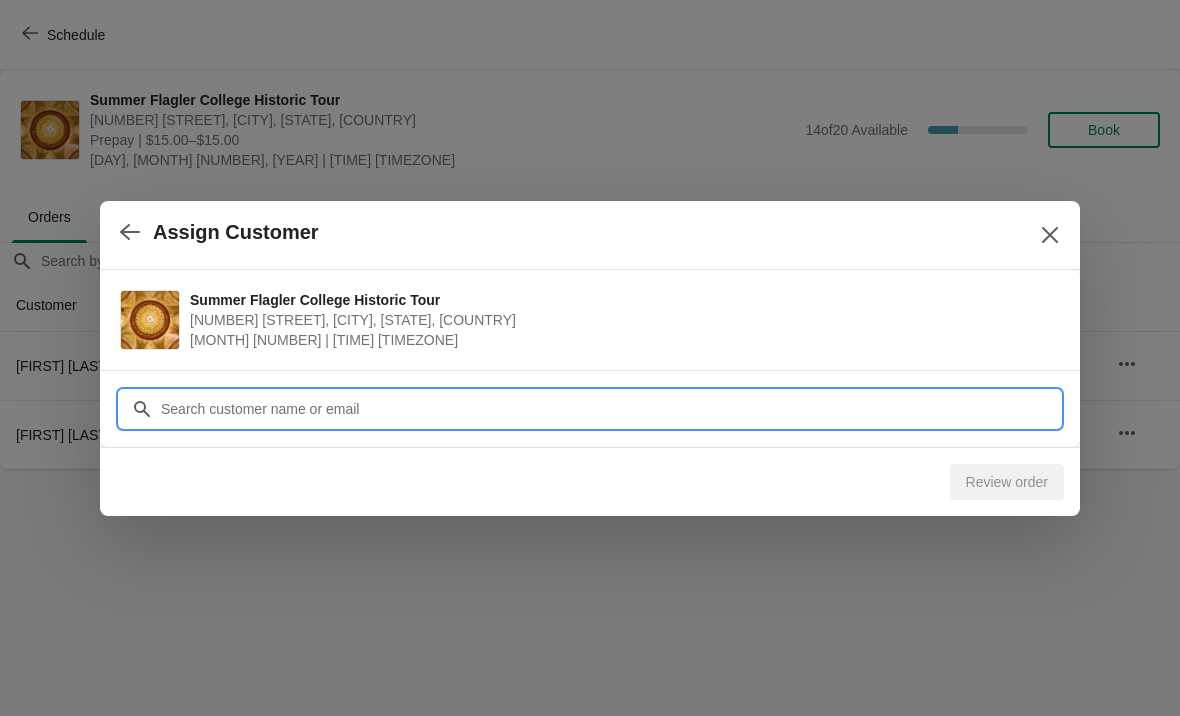 click on "Customer" at bounding box center (610, 409) 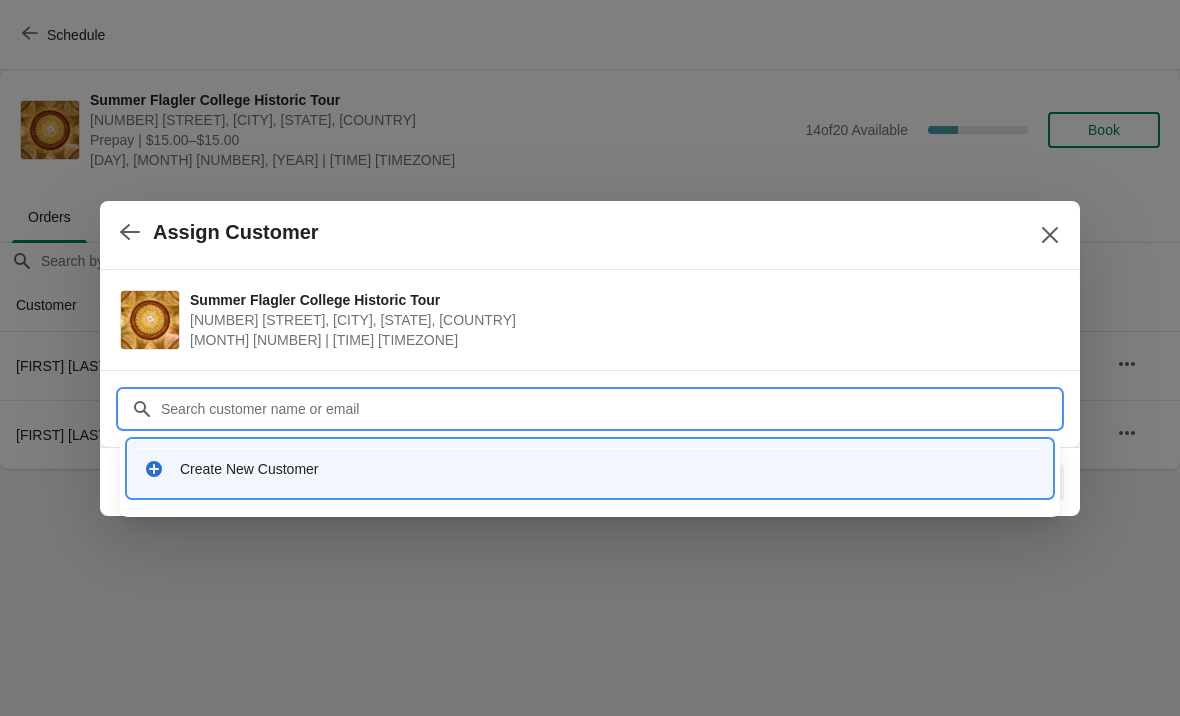 click on "Create New Customer" at bounding box center (590, 468) 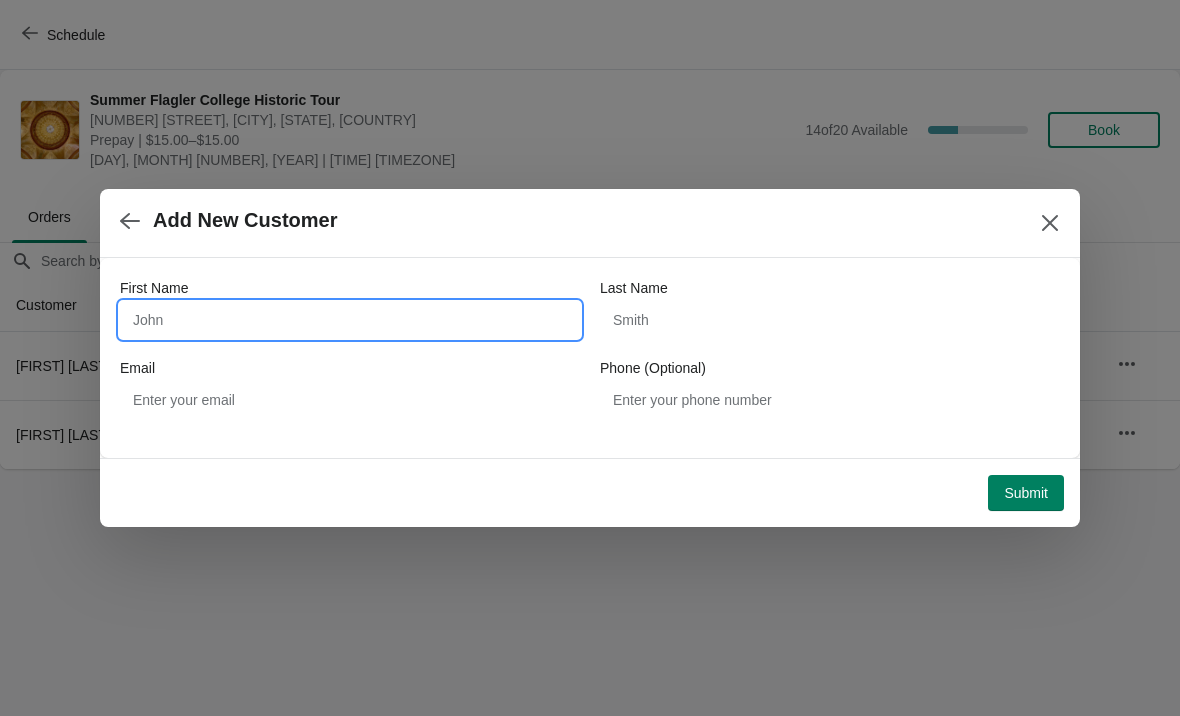 click on "First Name" at bounding box center [350, 320] 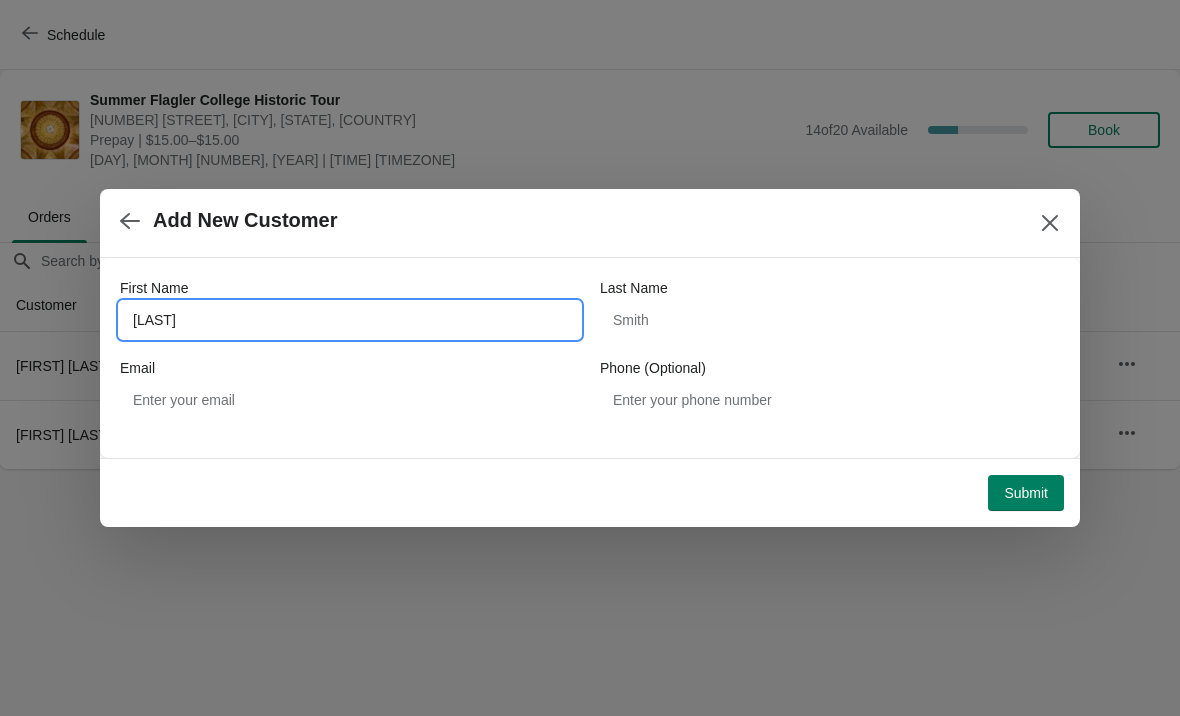 type on "Neal" 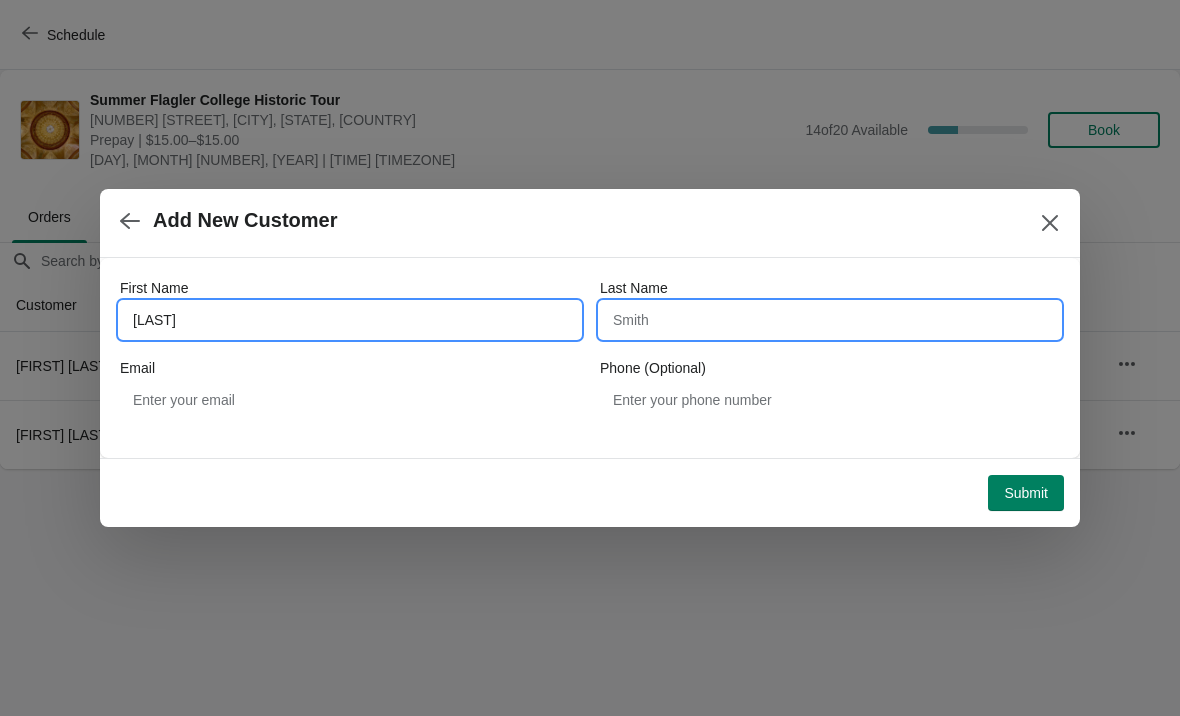 click on "Last Name" at bounding box center (830, 320) 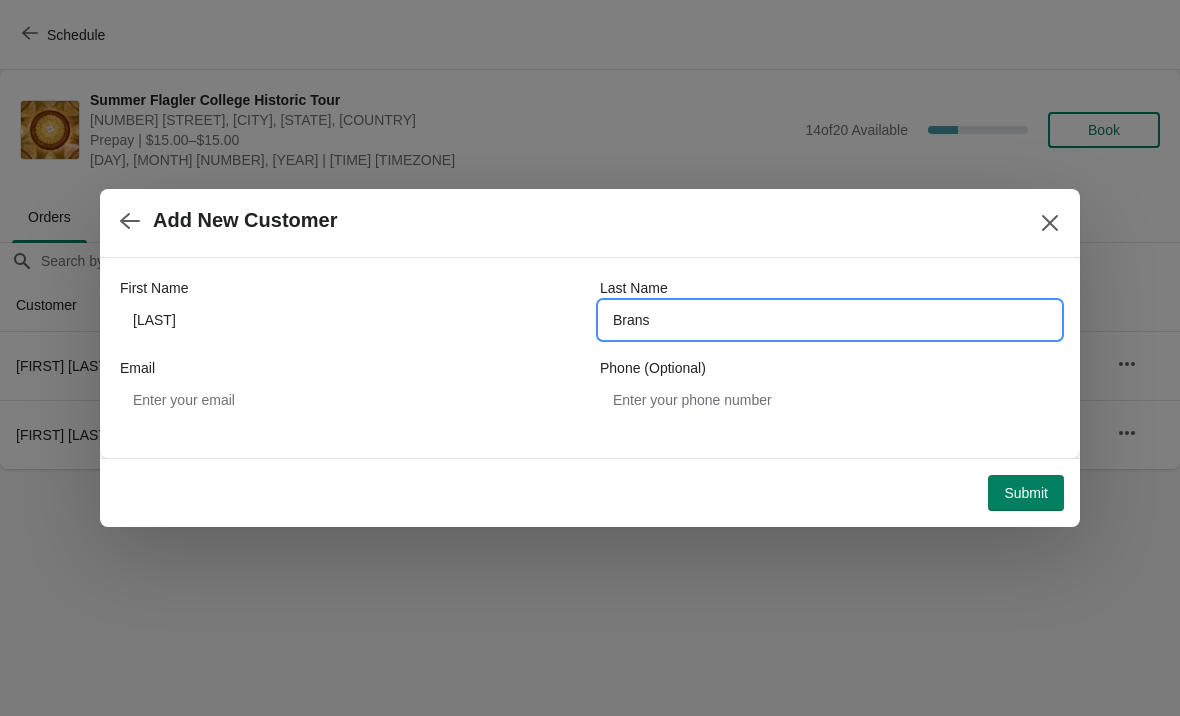 type on "Brans" 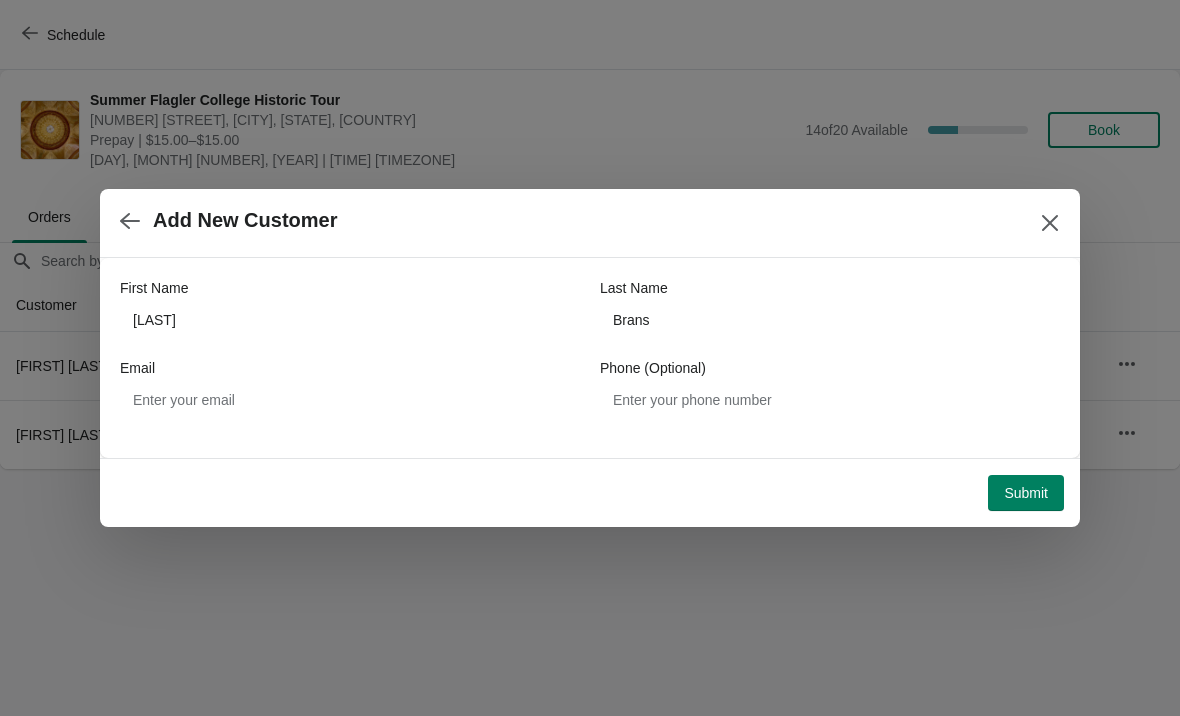 click on "Submit" at bounding box center [1026, 493] 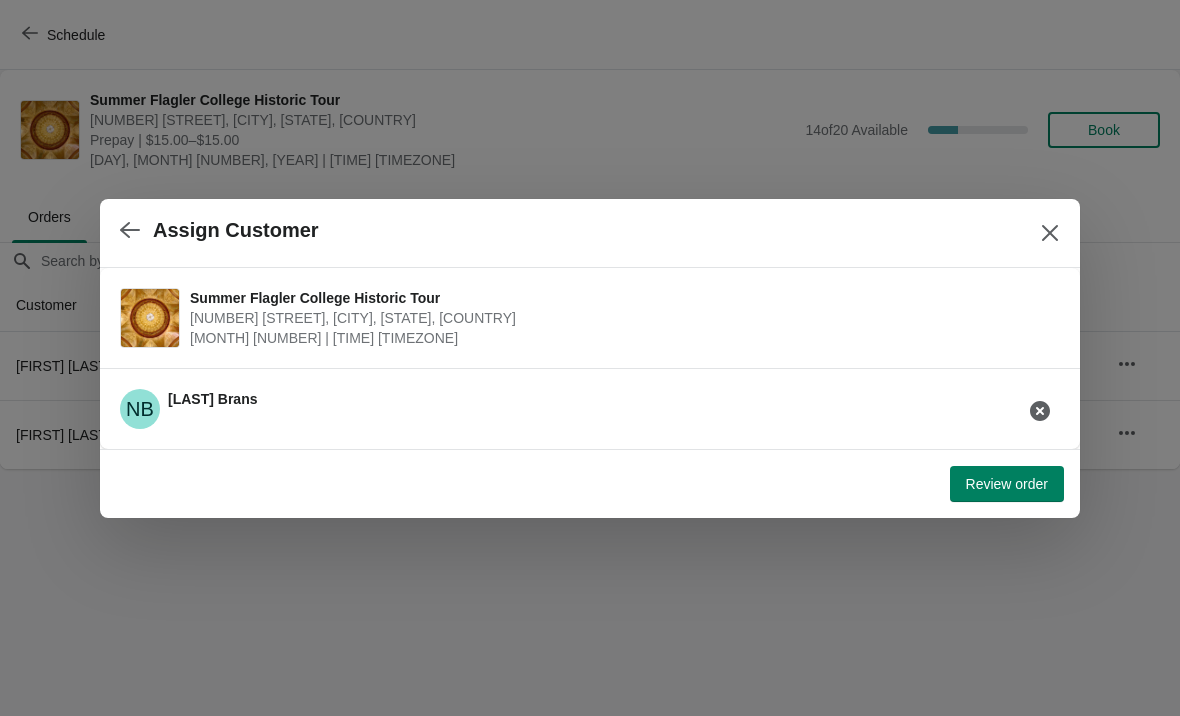 click on "Review order" at bounding box center (1007, 484) 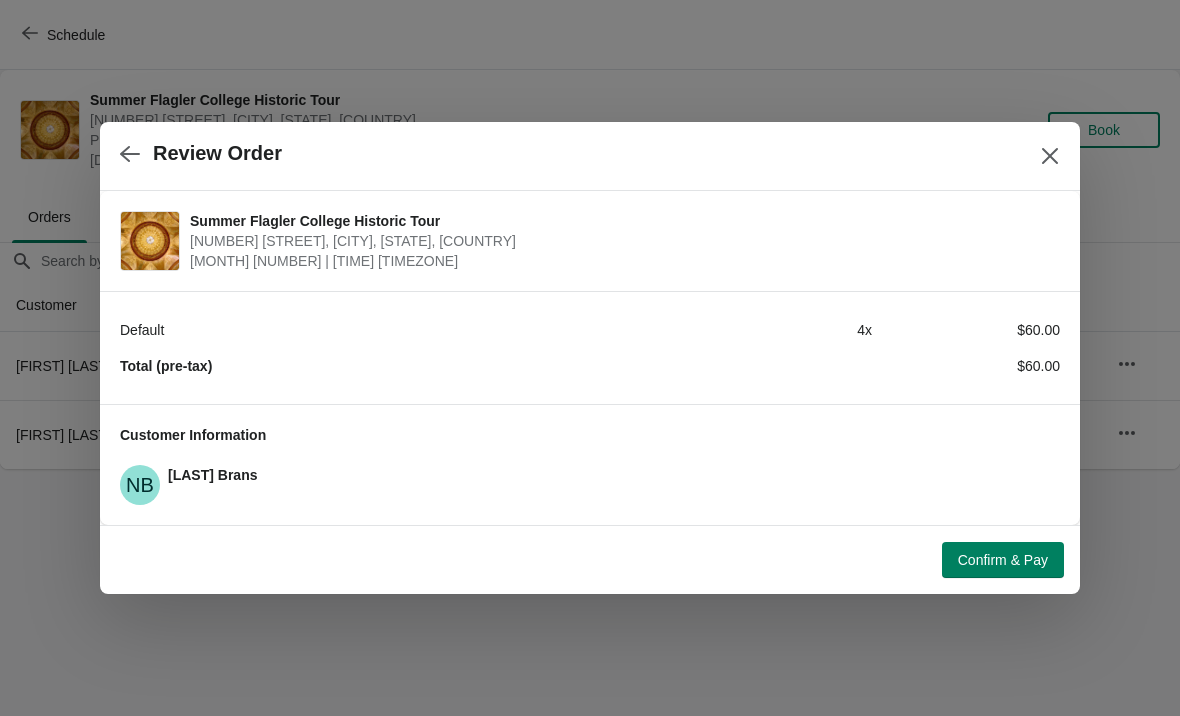 click on "Confirm & Pay" at bounding box center (1003, 560) 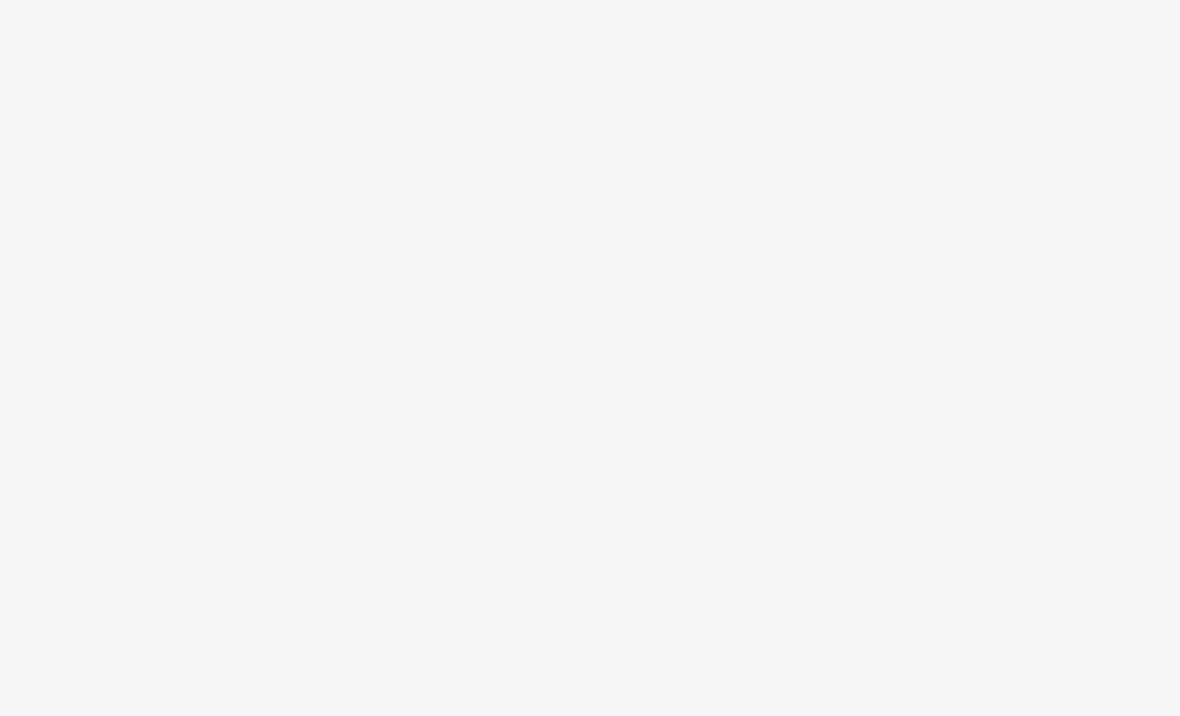 scroll, scrollTop: 0, scrollLeft: 0, axis: both 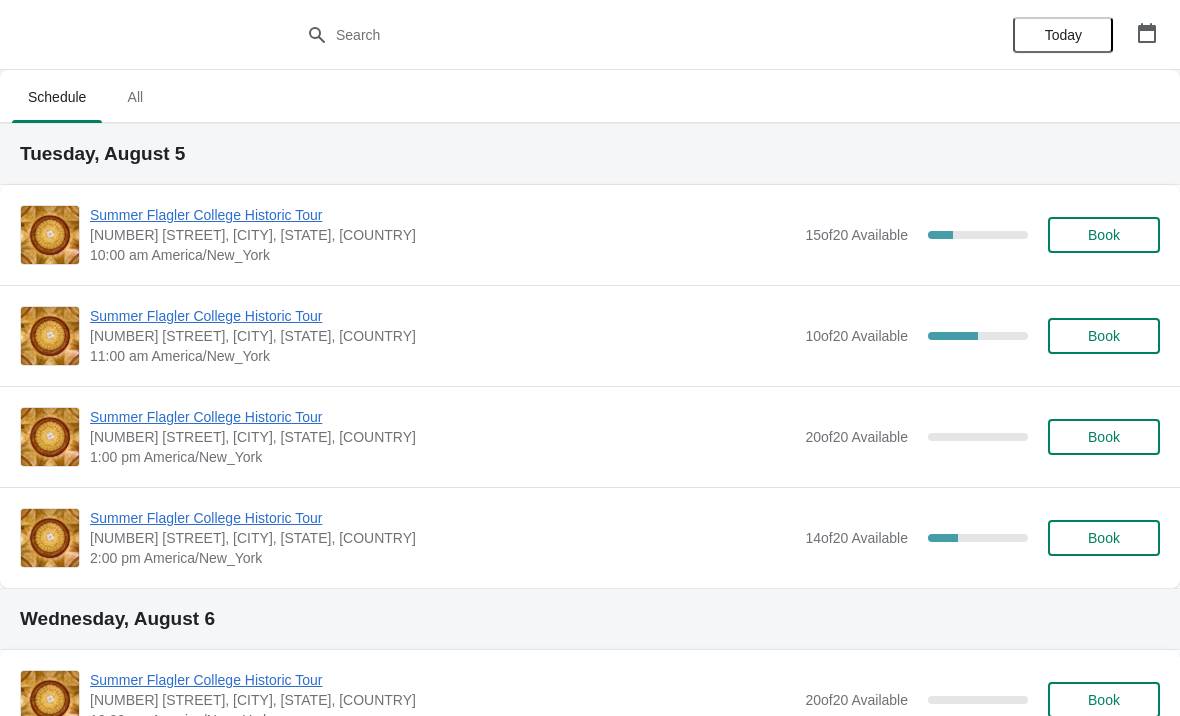 click on "Book" at bounding box center [1104, 336] 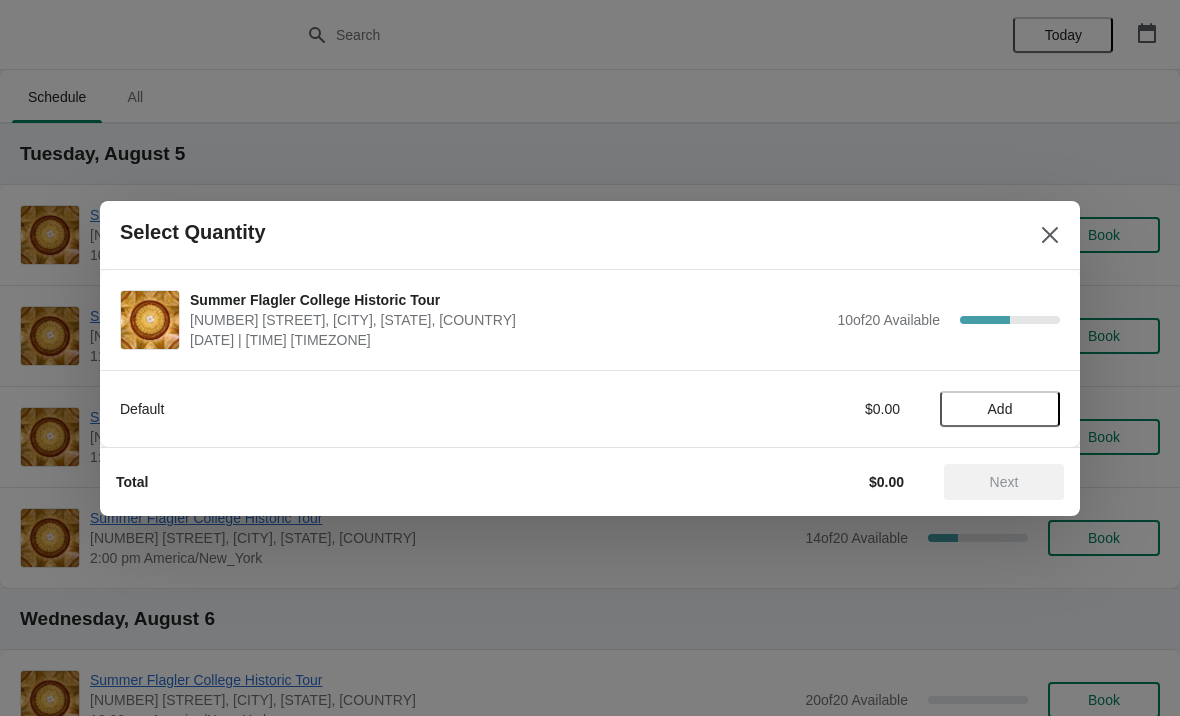 click on "Add" at bounding box center (1000, 409) 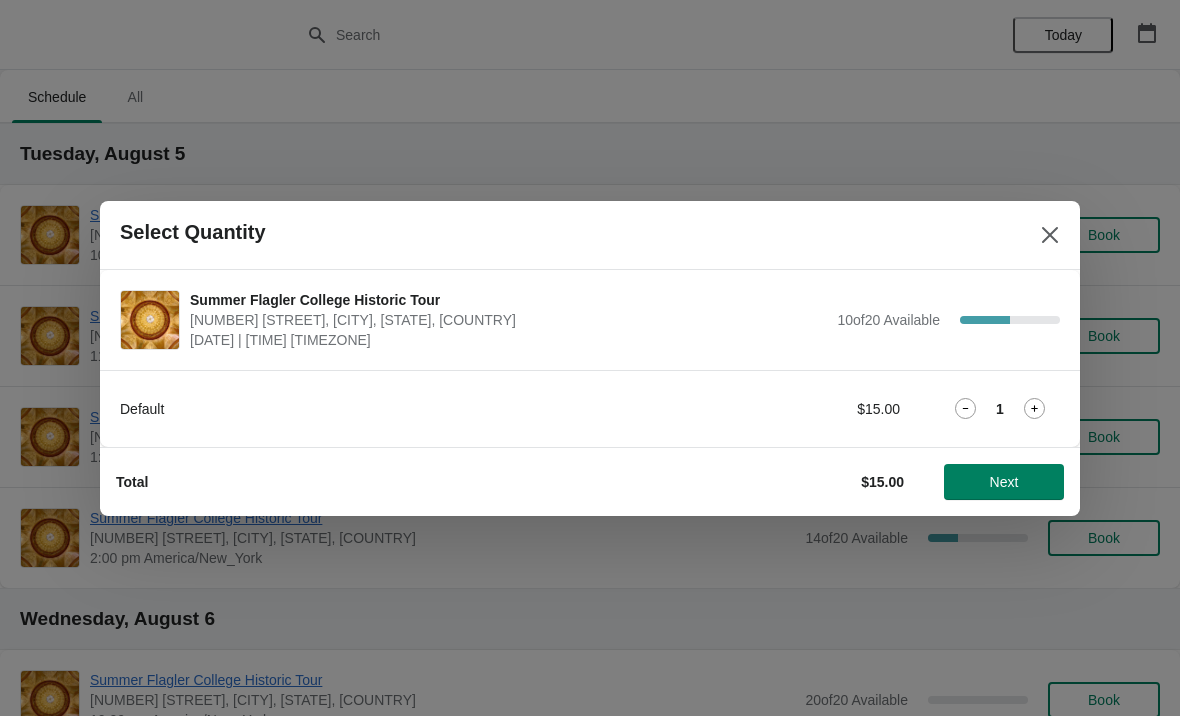 click on "Next" at bounding box center [1004, 482] 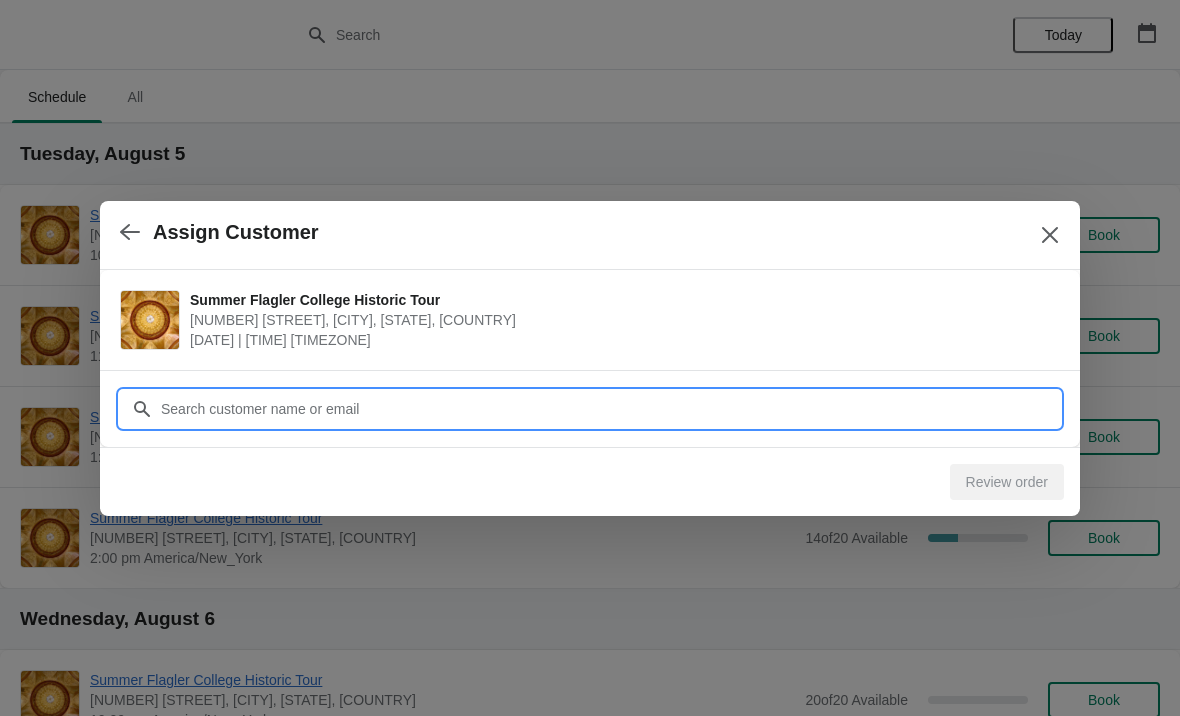 click on "Customer" at bounding box center (610, 409) 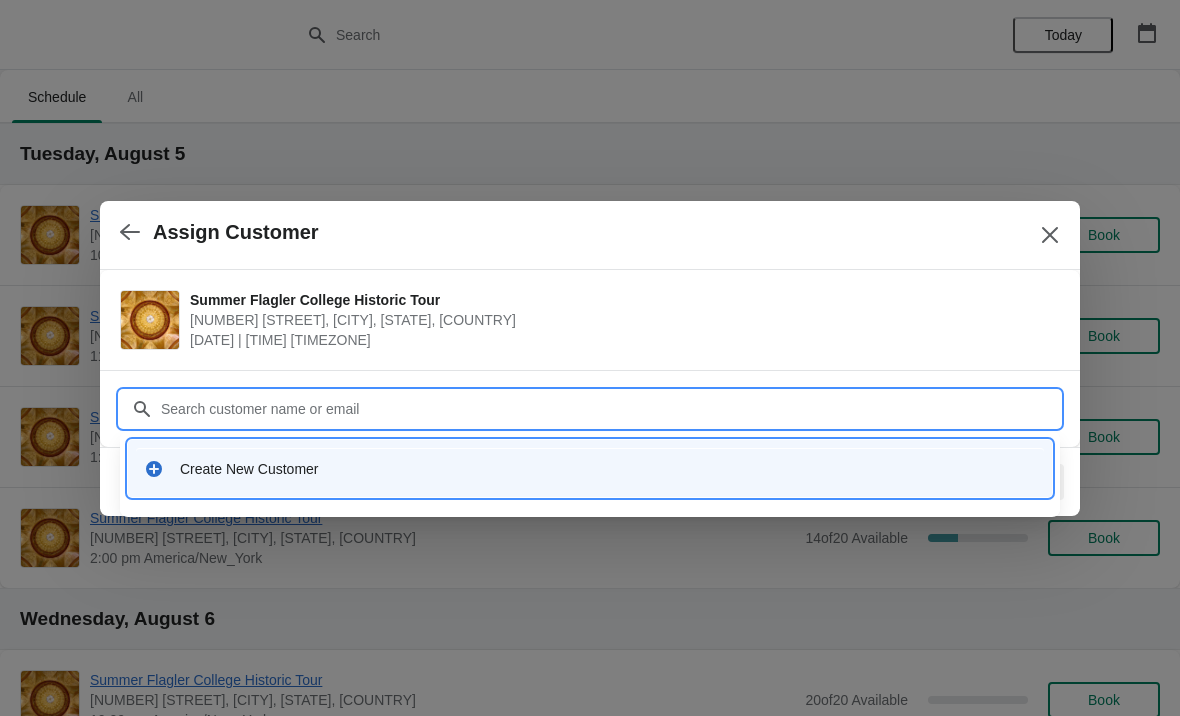 click on "Create New Customer" at bounding box center [608, 469] 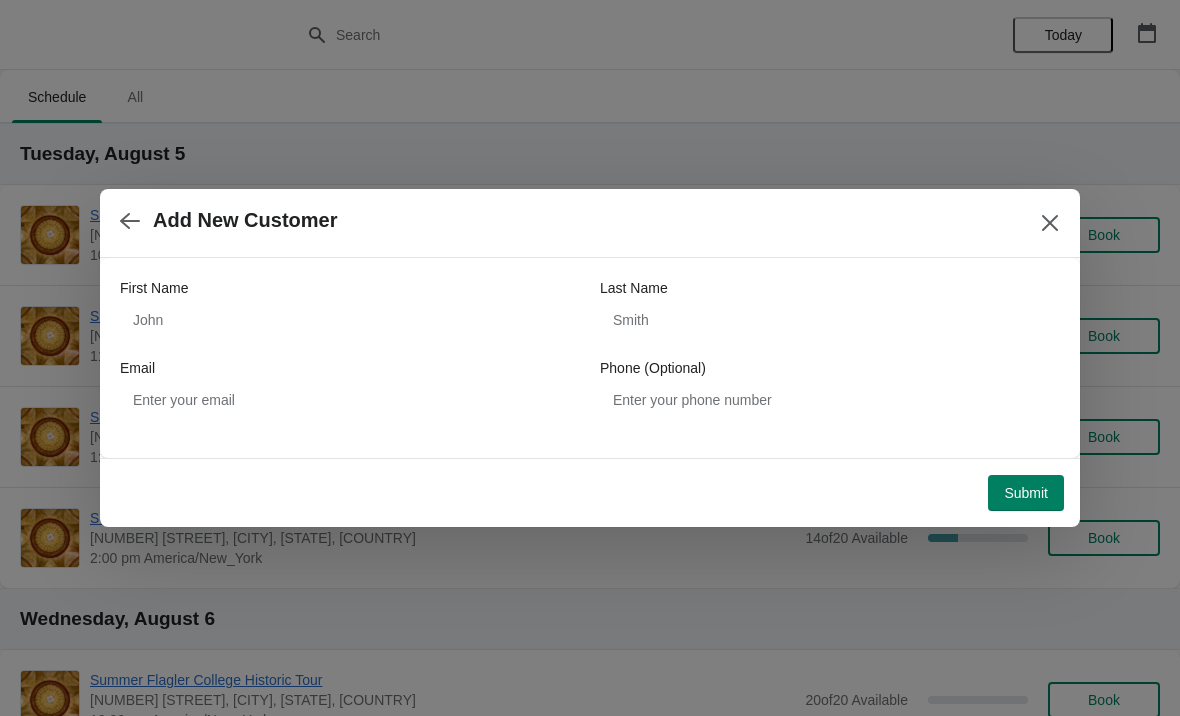 click on "First Name" at bounding box center (350, 288) 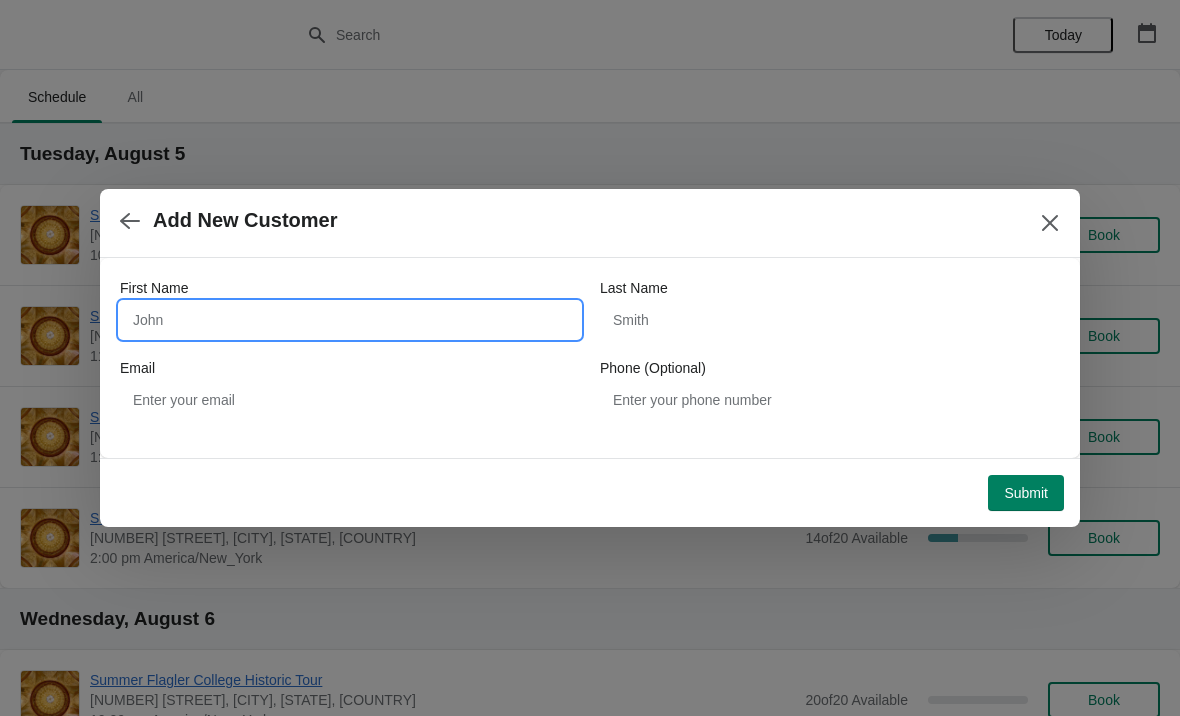click on "First Name" at bounding box center [350, 320] 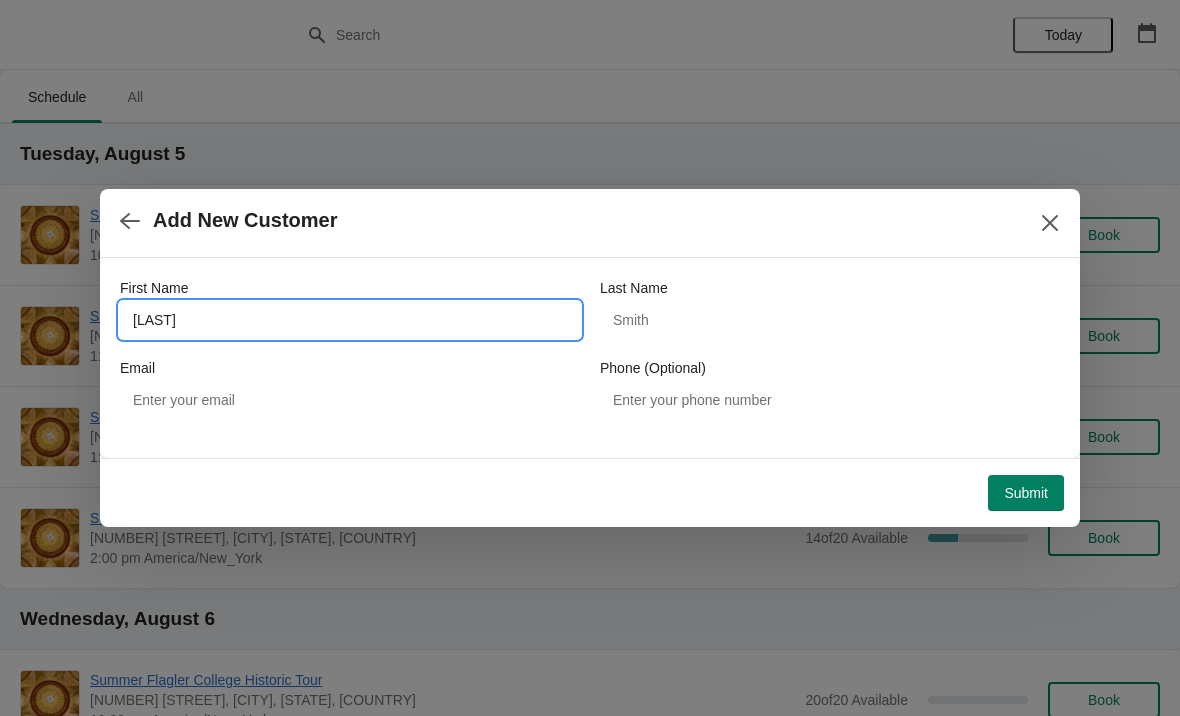 type on "Ruth" 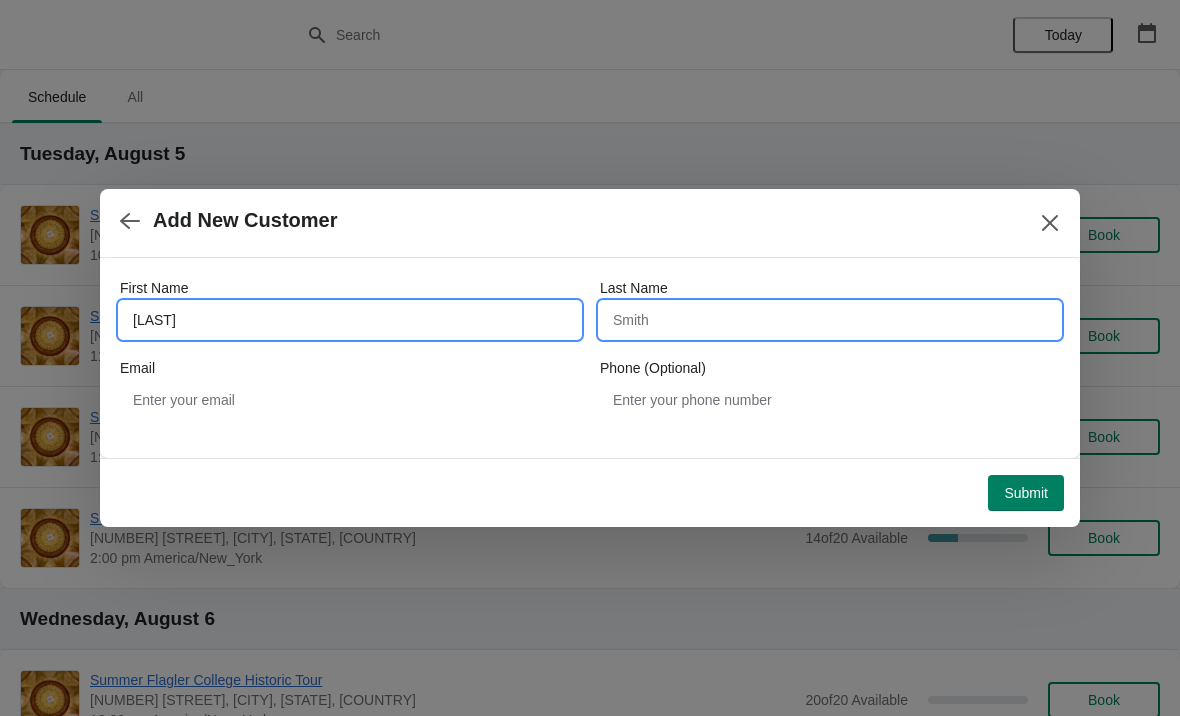 click on "Last Name" at bounding box center (830, 320) 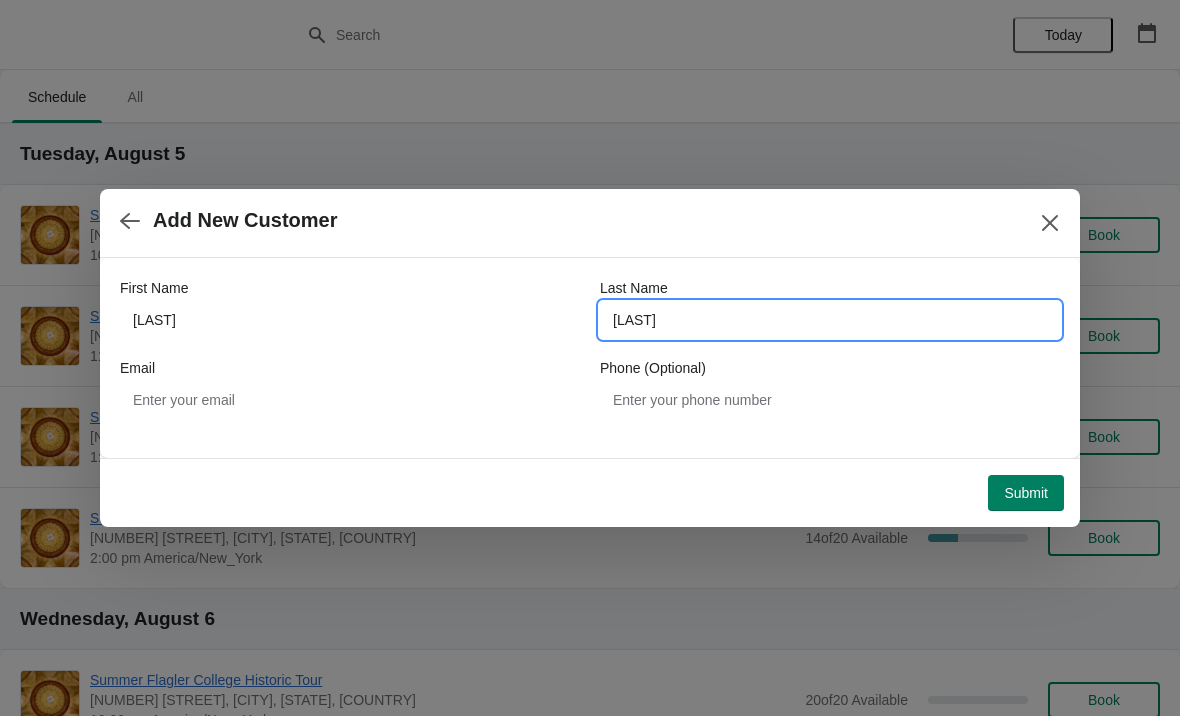 type on "Gilbert" 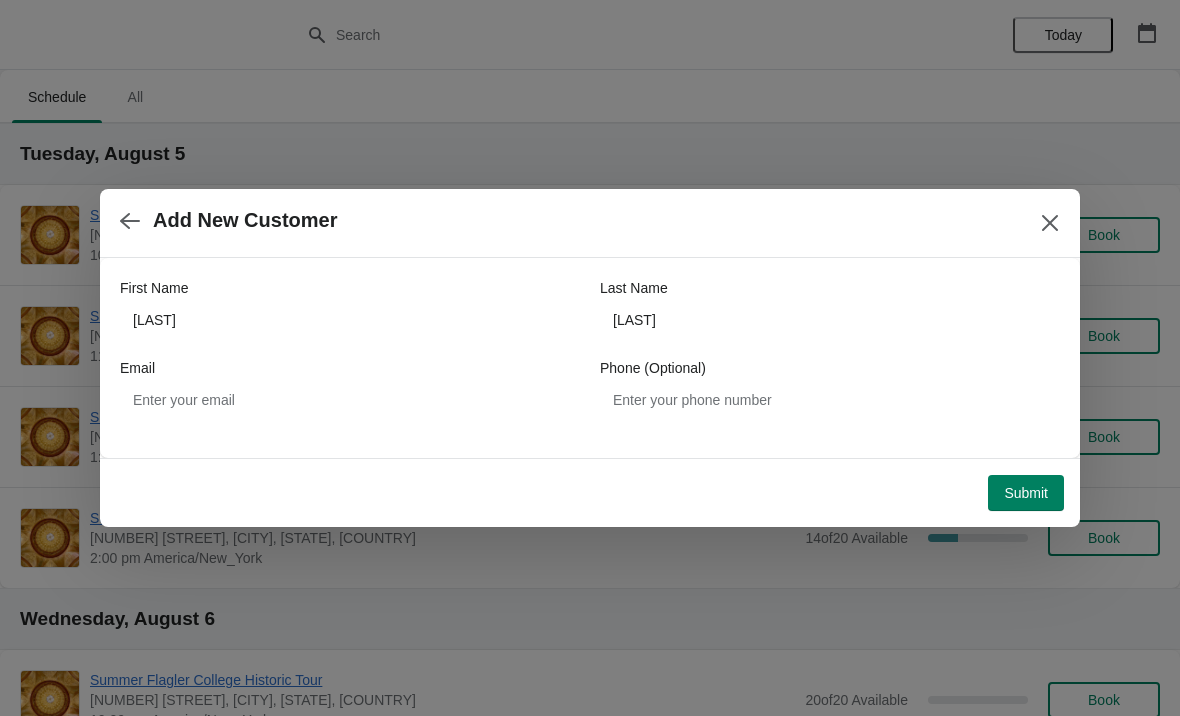 click on "Submit" at bounding box center (1026, 493) 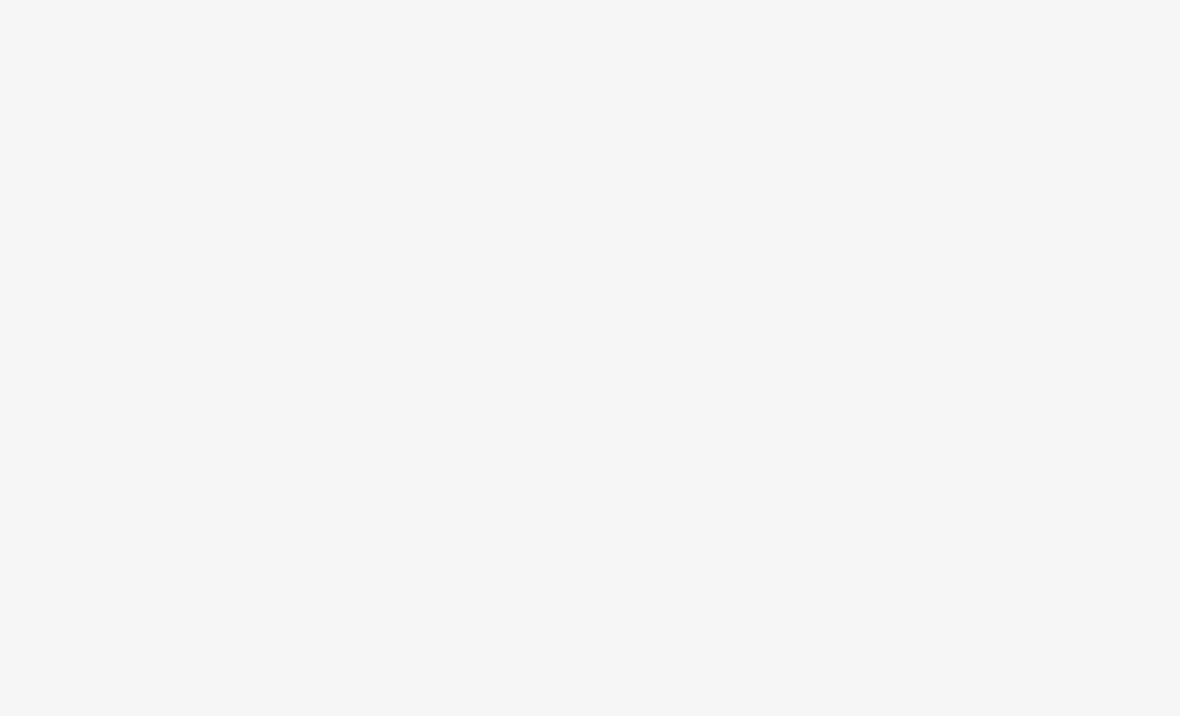scroll, scrollTop: 0, scrollLeft: 0, axis: both 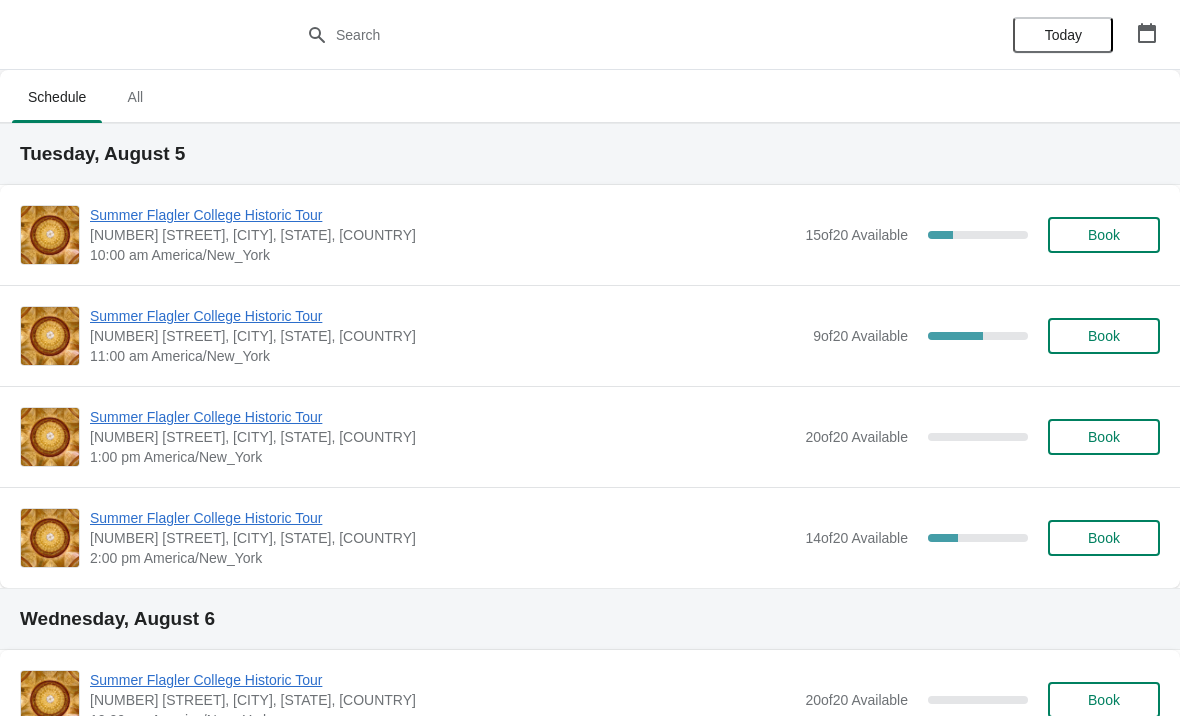 click on "Summer Flagler College Historic Tour" at bounding box center [446, 316] 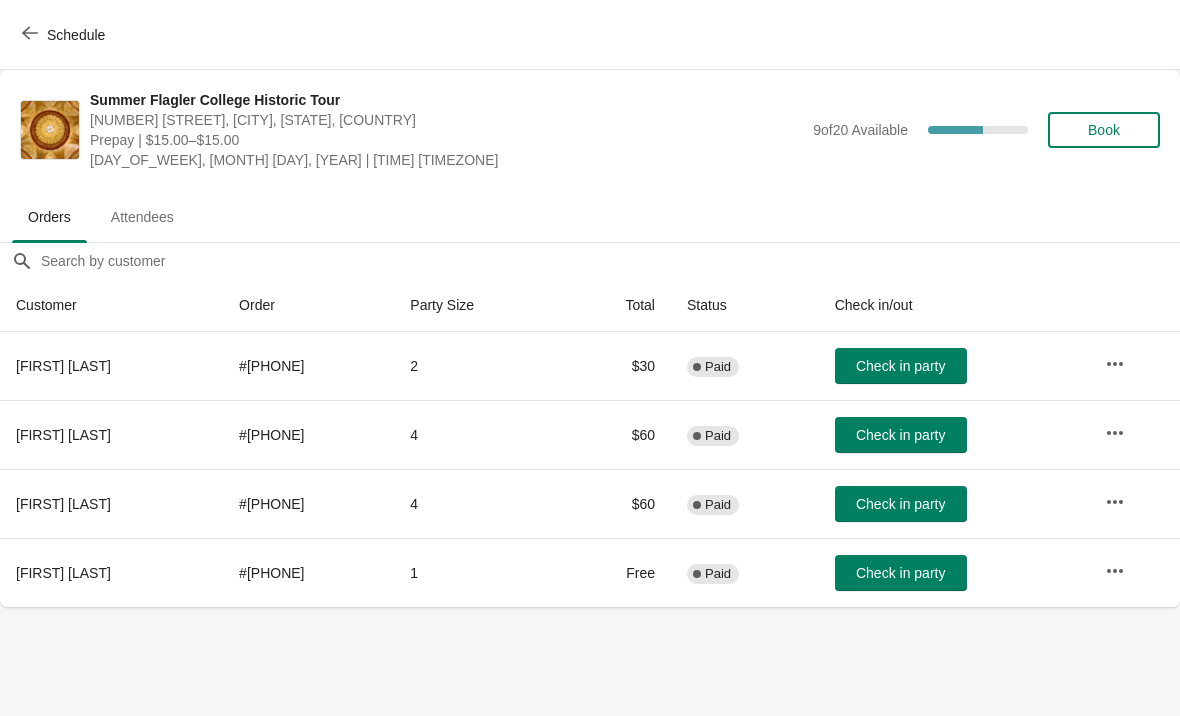 click on "Check in party" at bounding box center (900, 366) 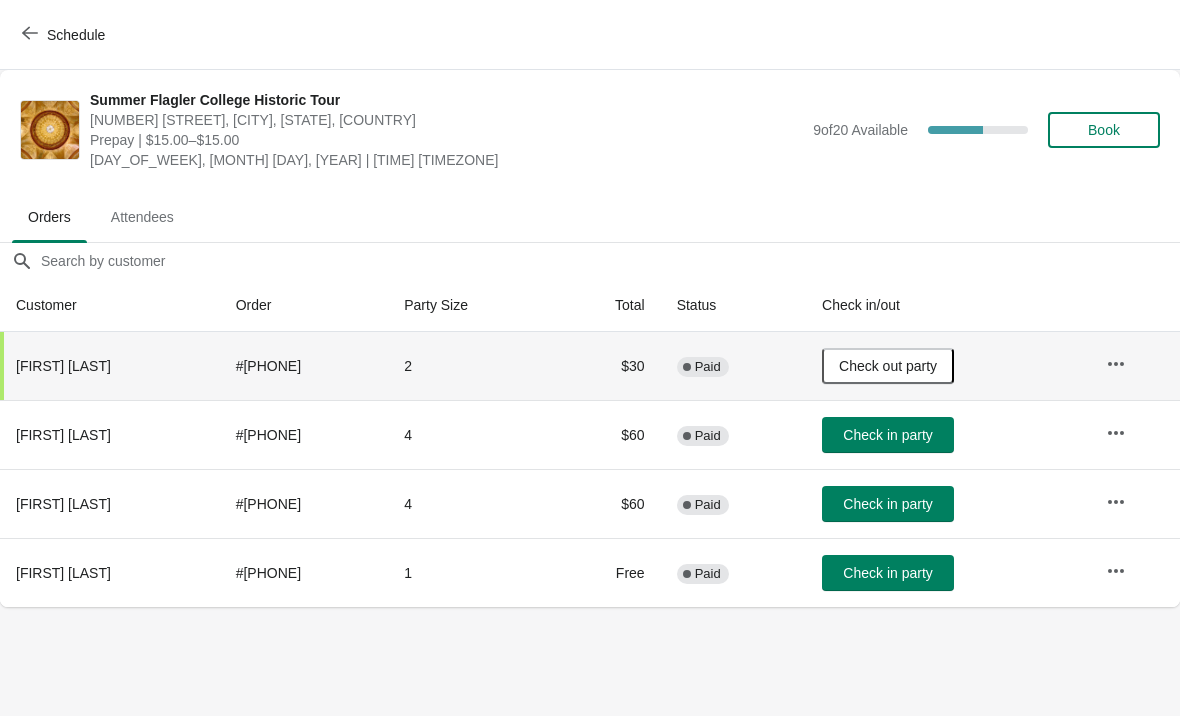 click on "Book" at bounding box center [1104, 130] 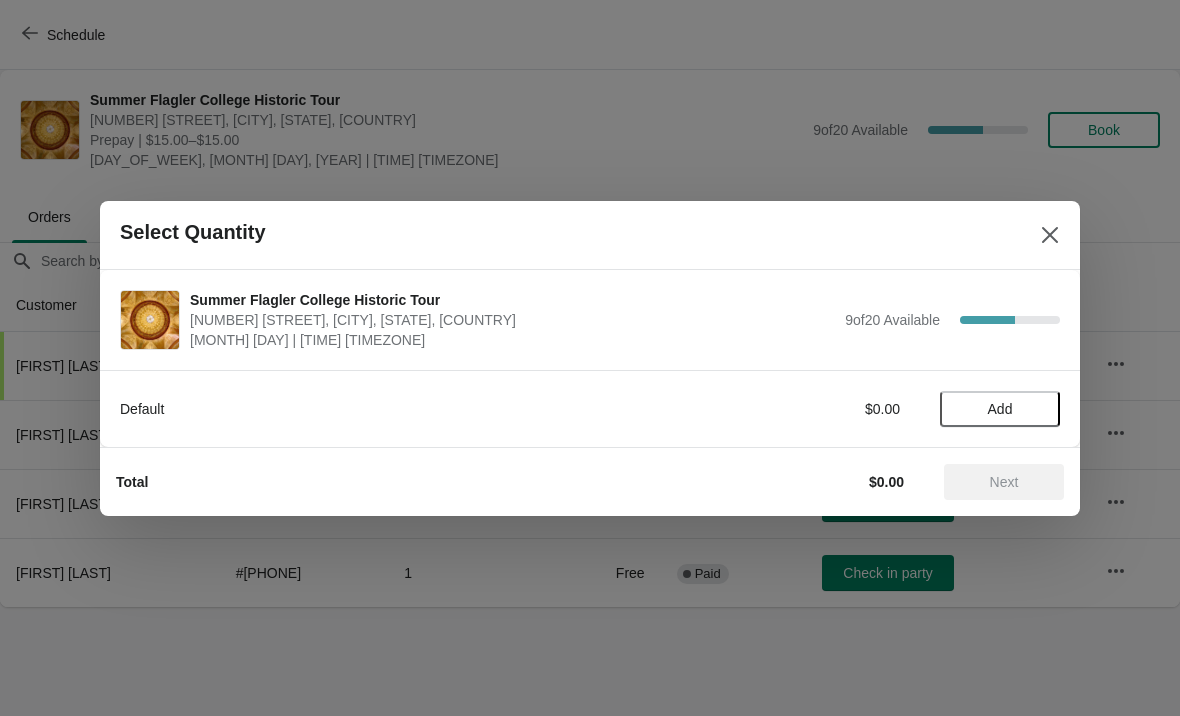 click on "Add" at bounding box center [1000, 409] 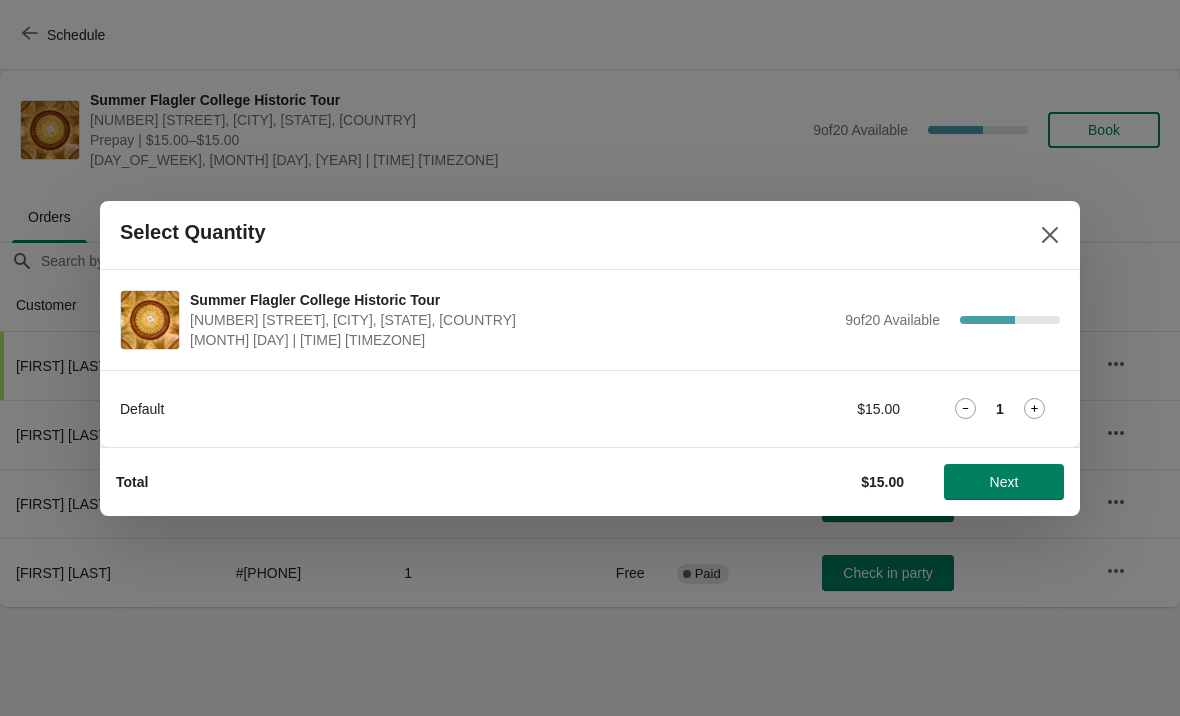 click on "Default $15.00 1" at bounding box center [590, 409] 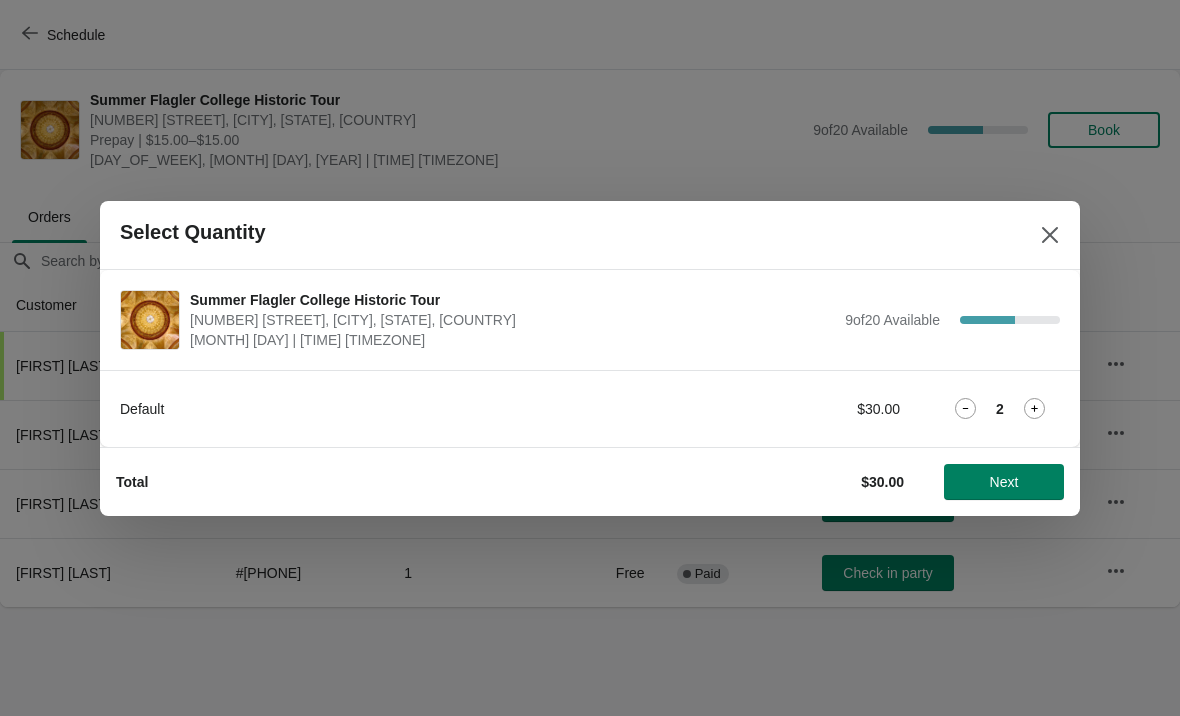 click on "Next" at bounding box center [1004, 482] 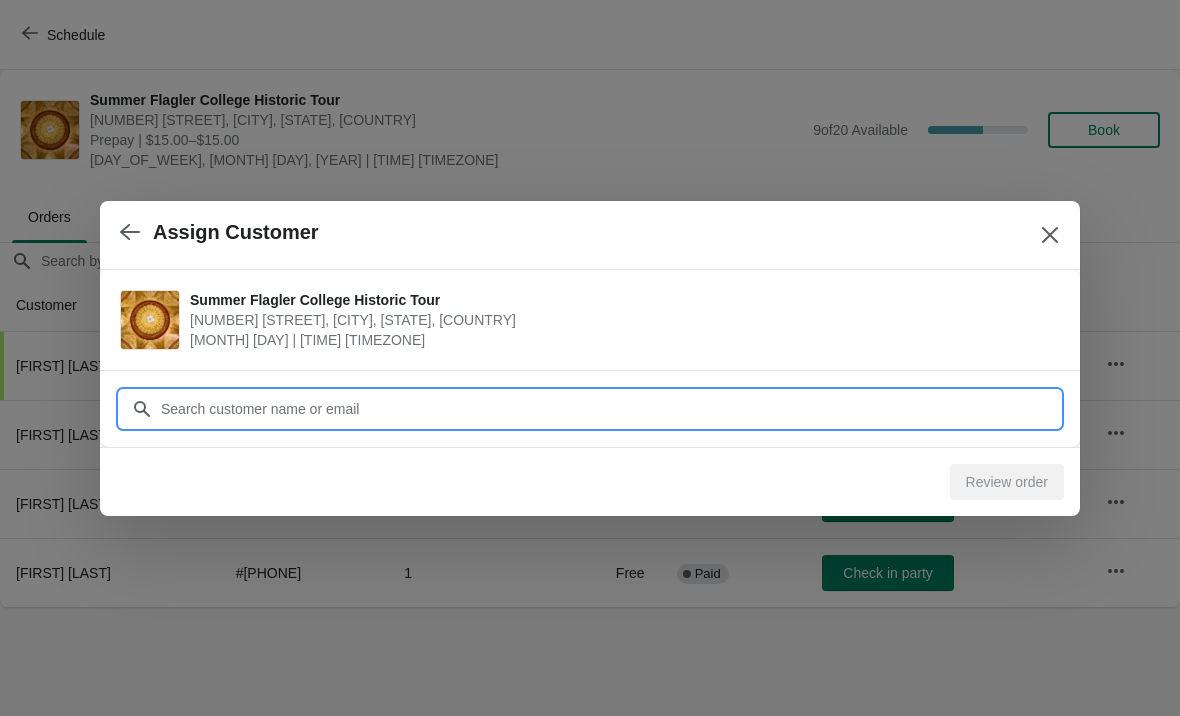 click on "Customer" at bounding box center (610, 409) 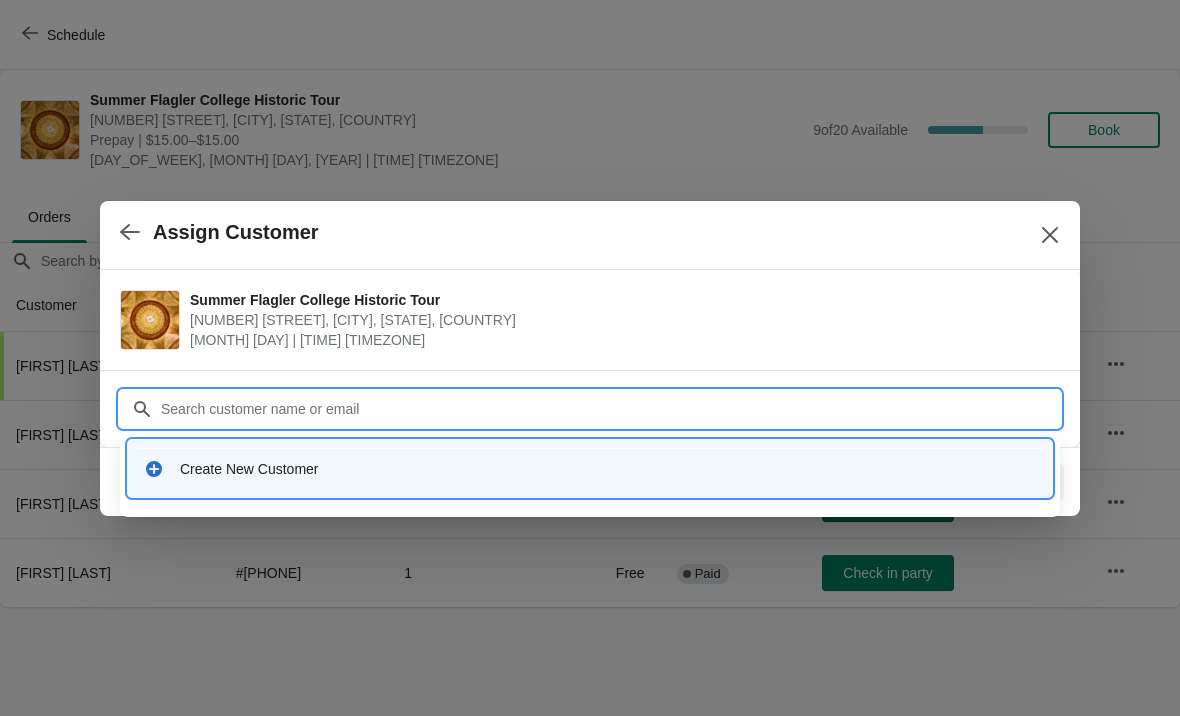 click on "Create New Customer" at bounding box center [590, 468] 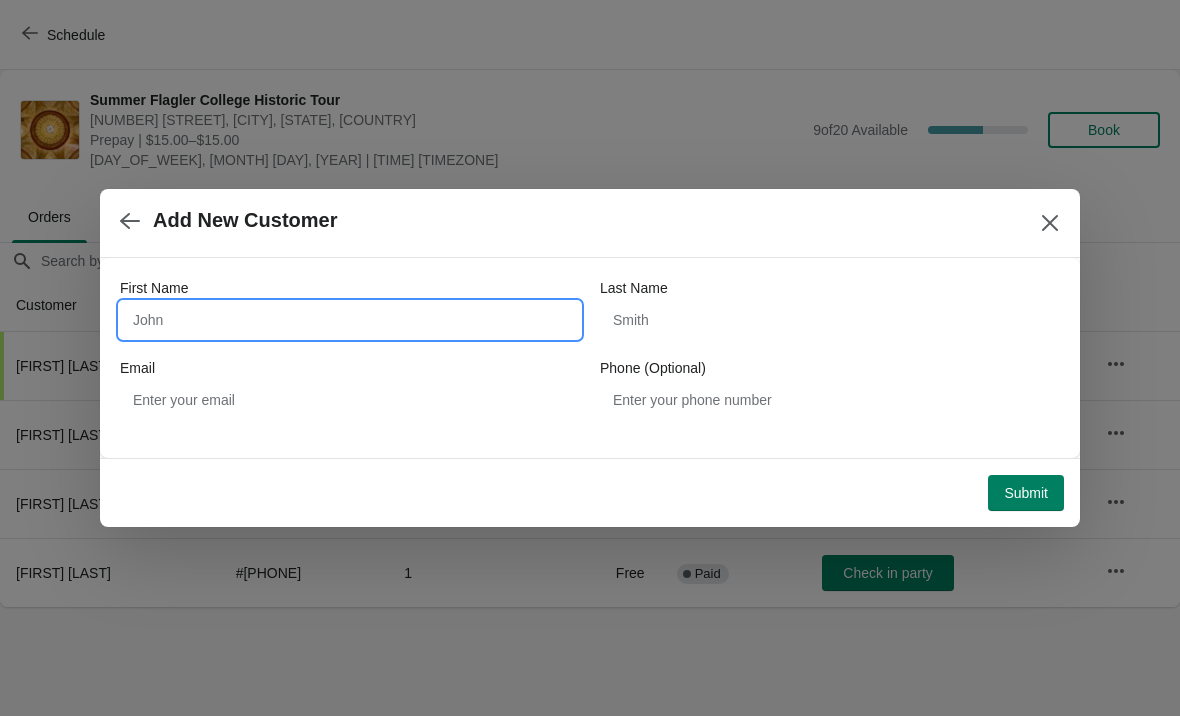click on "First Name" at bounding box center (350, 320) 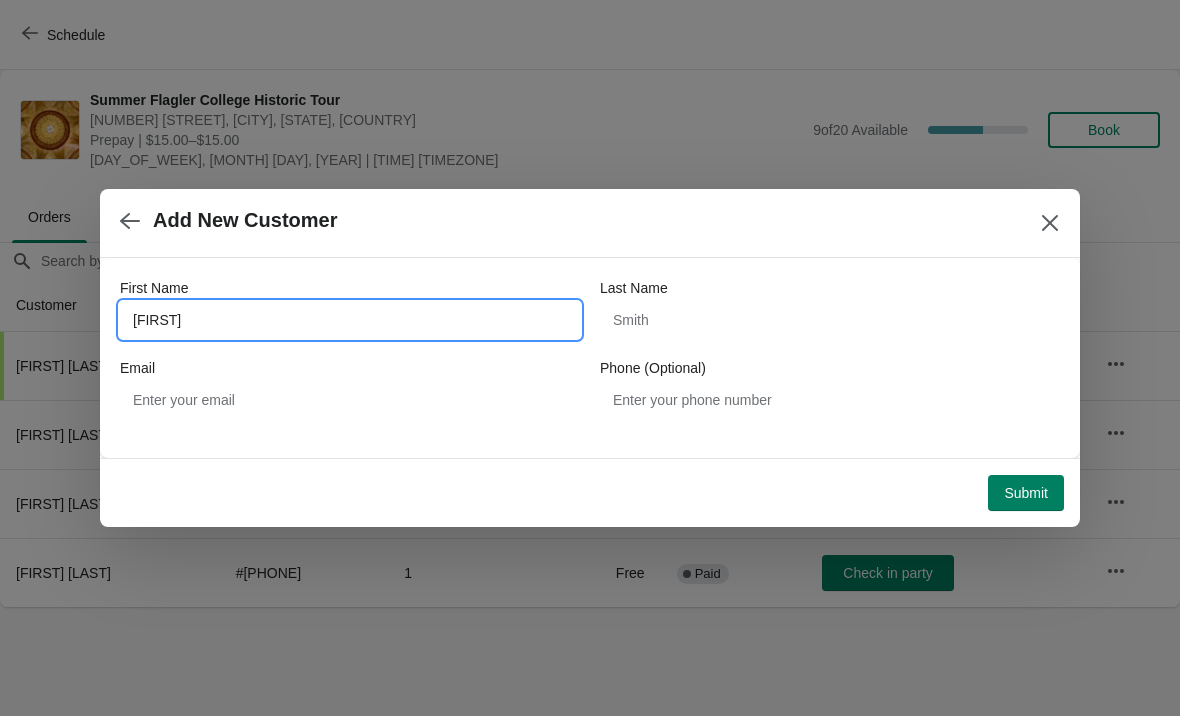 type on "Laurie" 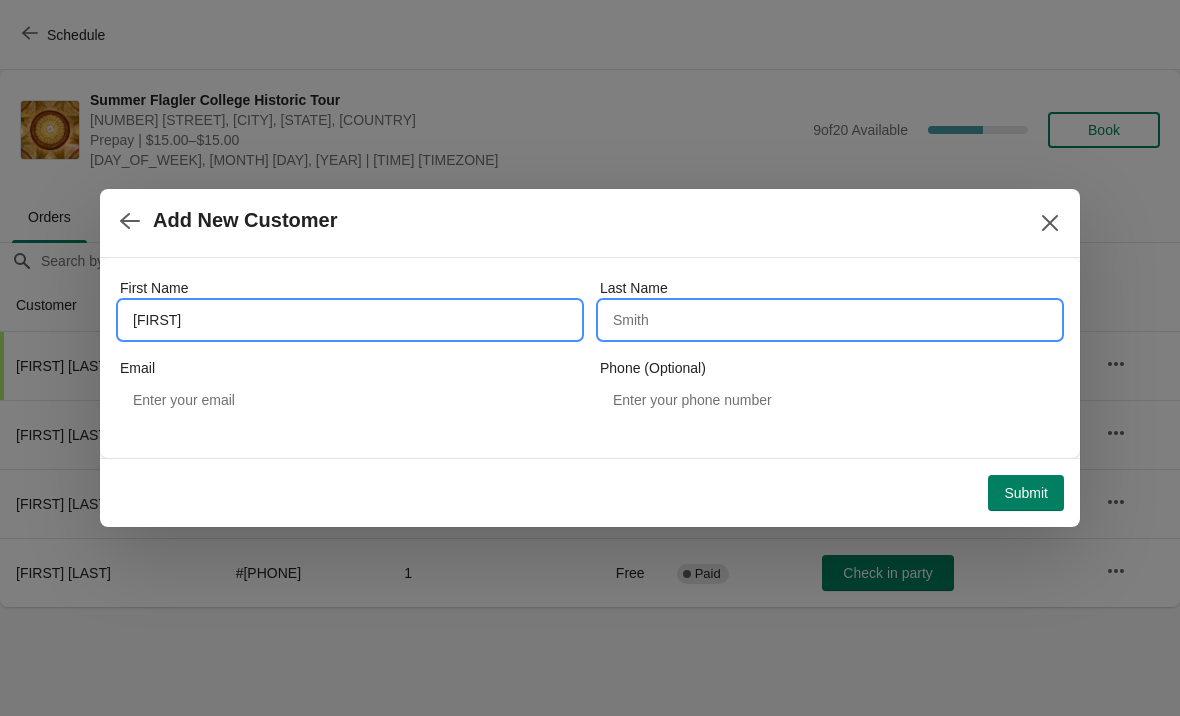 click on "Last Name" at bounding box center [830, 320] 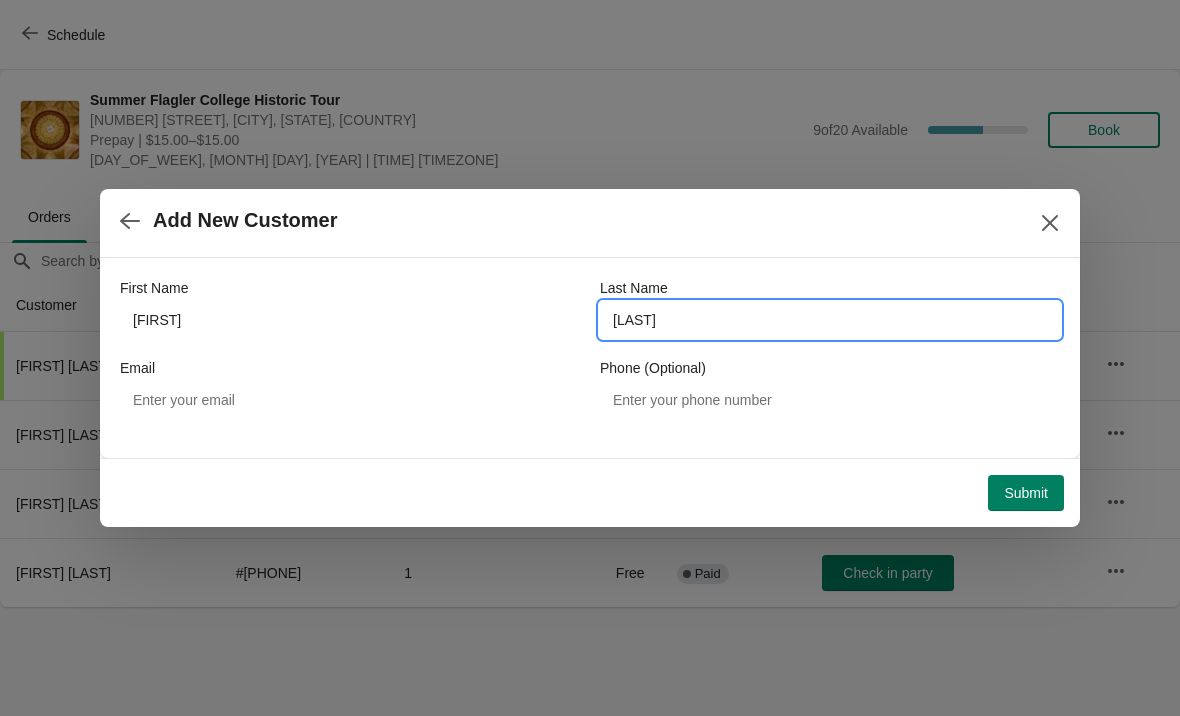 type on "Robbins" 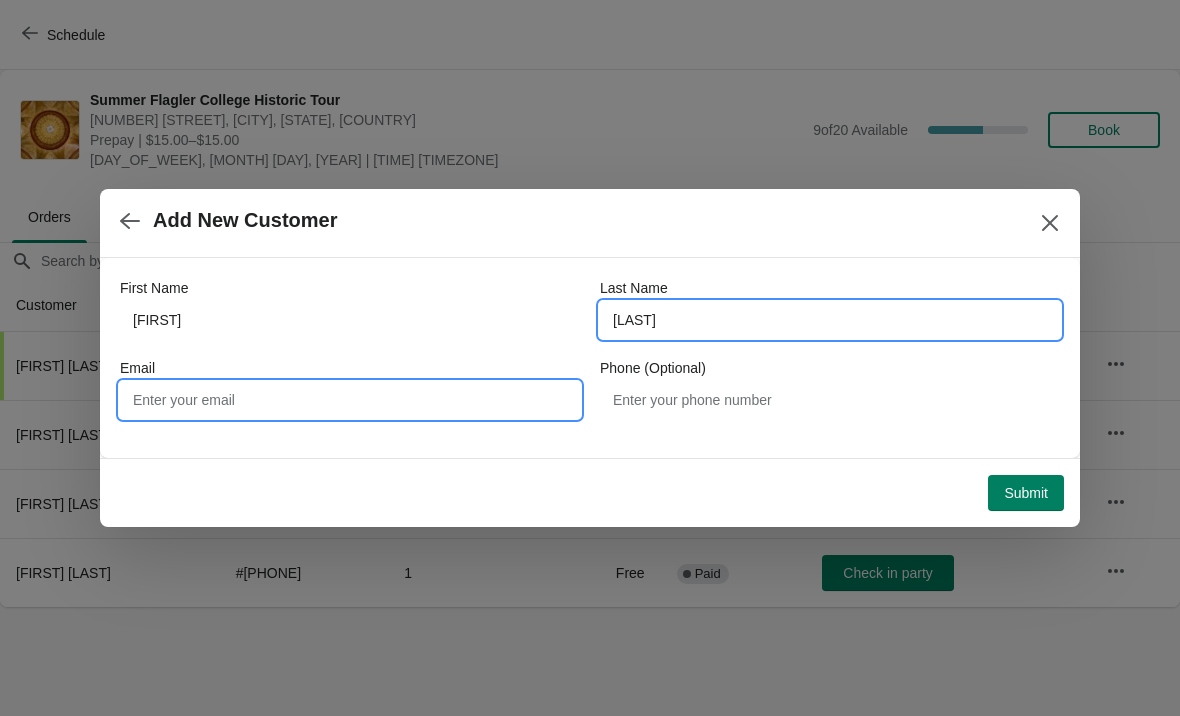 click on "Email" at bounding box center [350, 400] 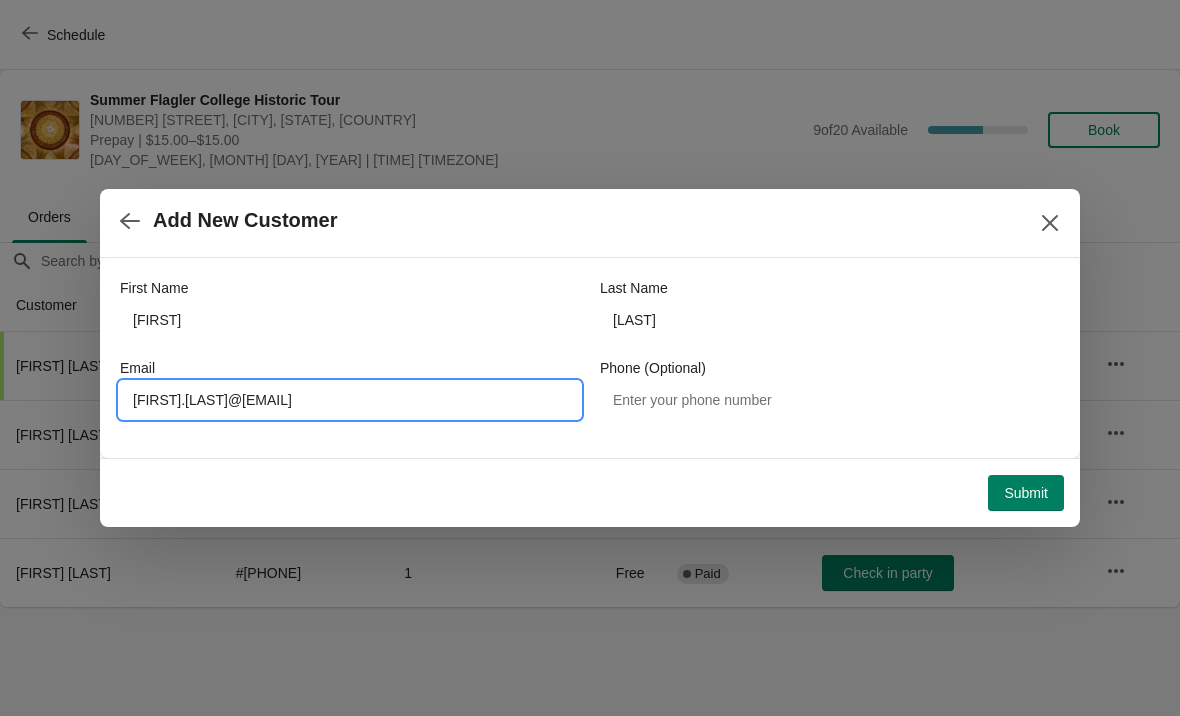 type on "Laurie.robbins@comcast.net" 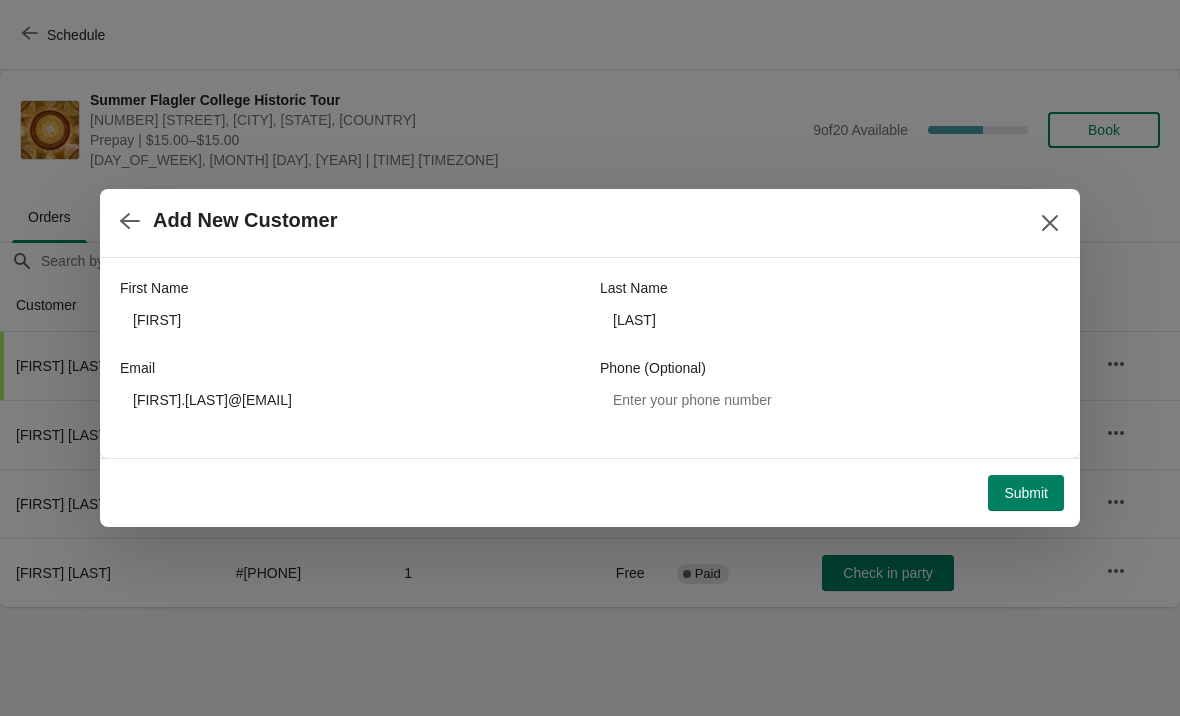 click on "Submit" at bounding box center [1026, 493] 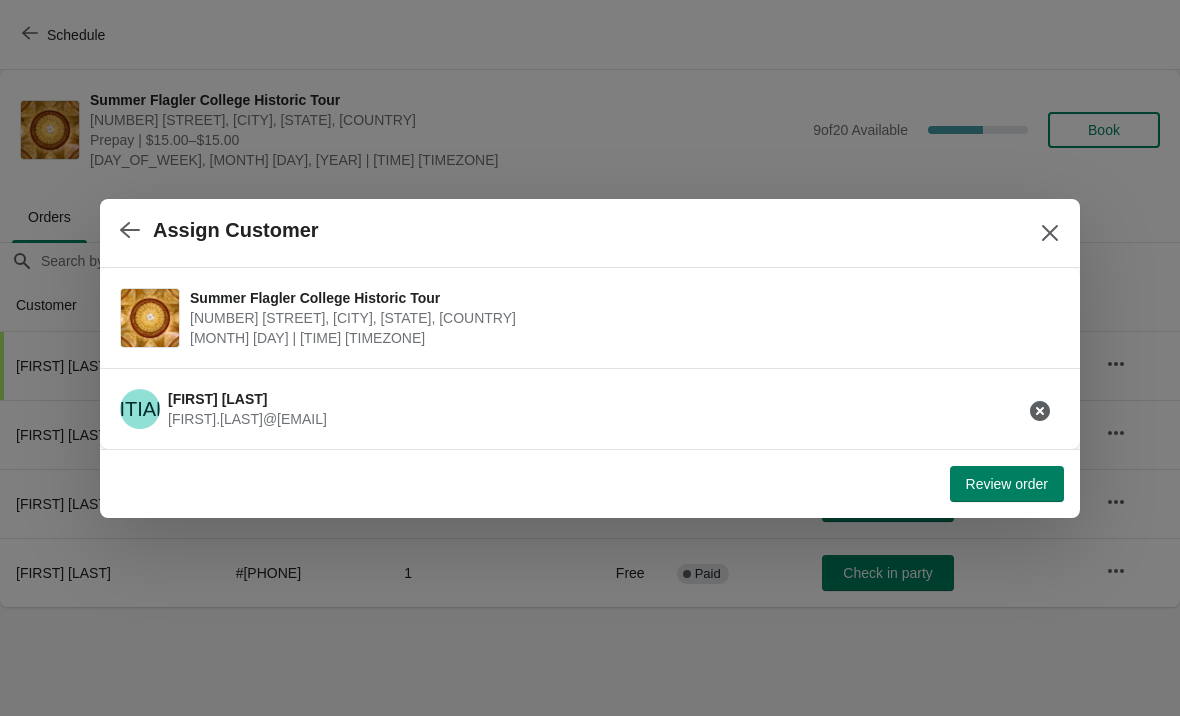 click on "Review order" at bounding box center (1007, 484) 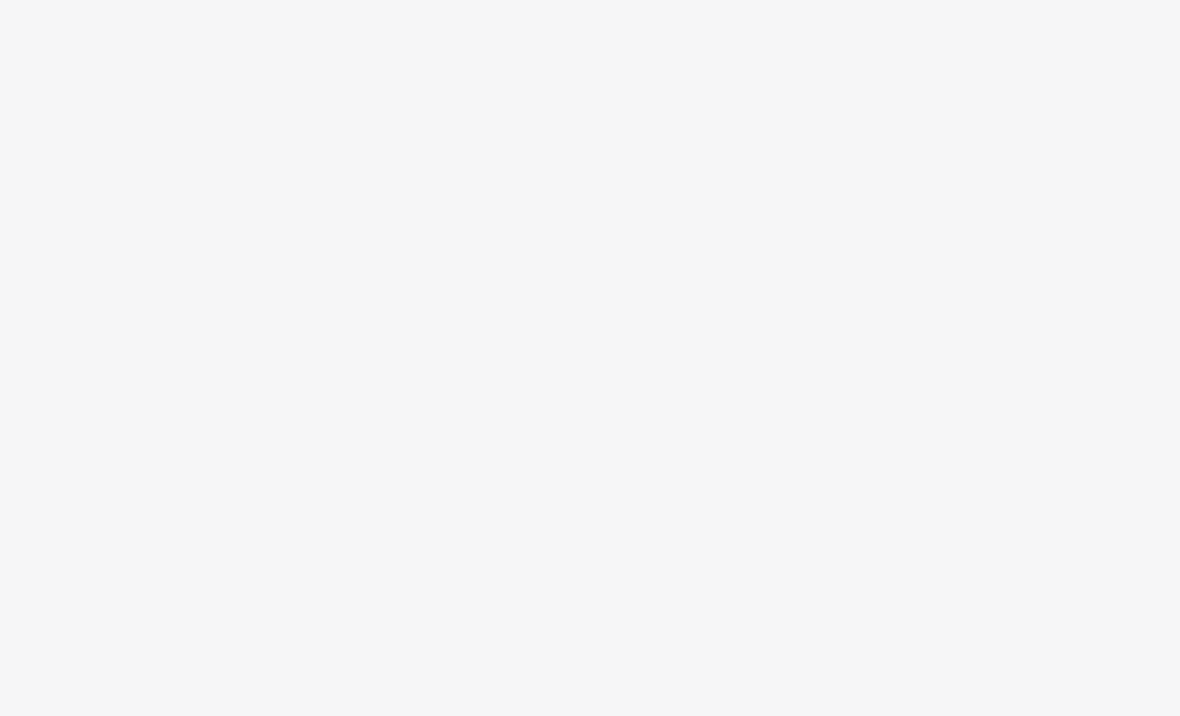 scroll, scrollTop: 0, scrollLeft: 0, axis: both 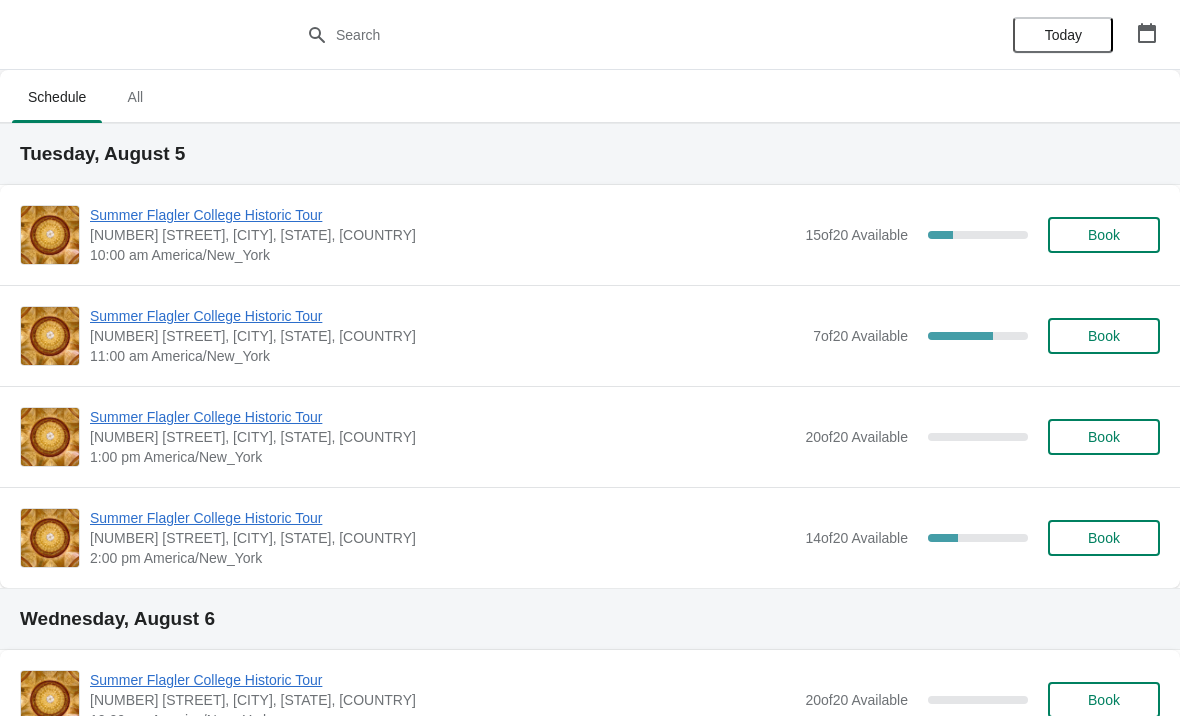 click on "Summer Flagler College Historic Tour" at bounding box center (446, 316) 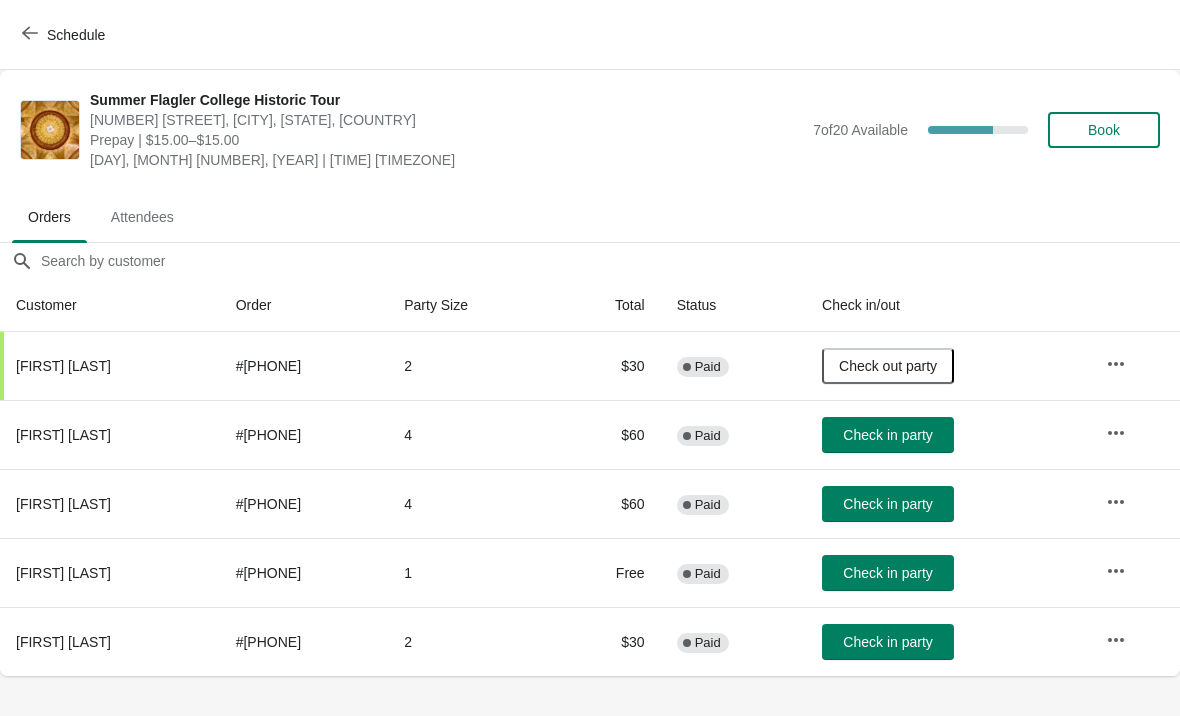 click on "Check in party" at bounding box center [887, 642] 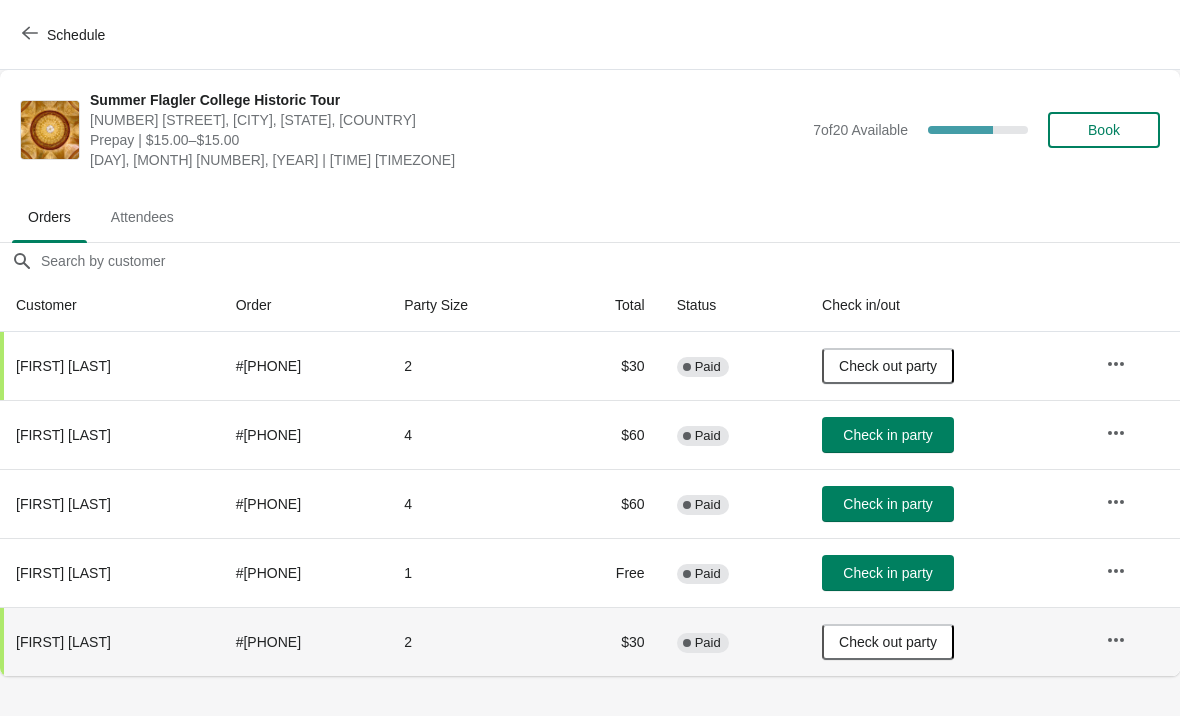 click on "Check in party" at bounding box center [888, 573] 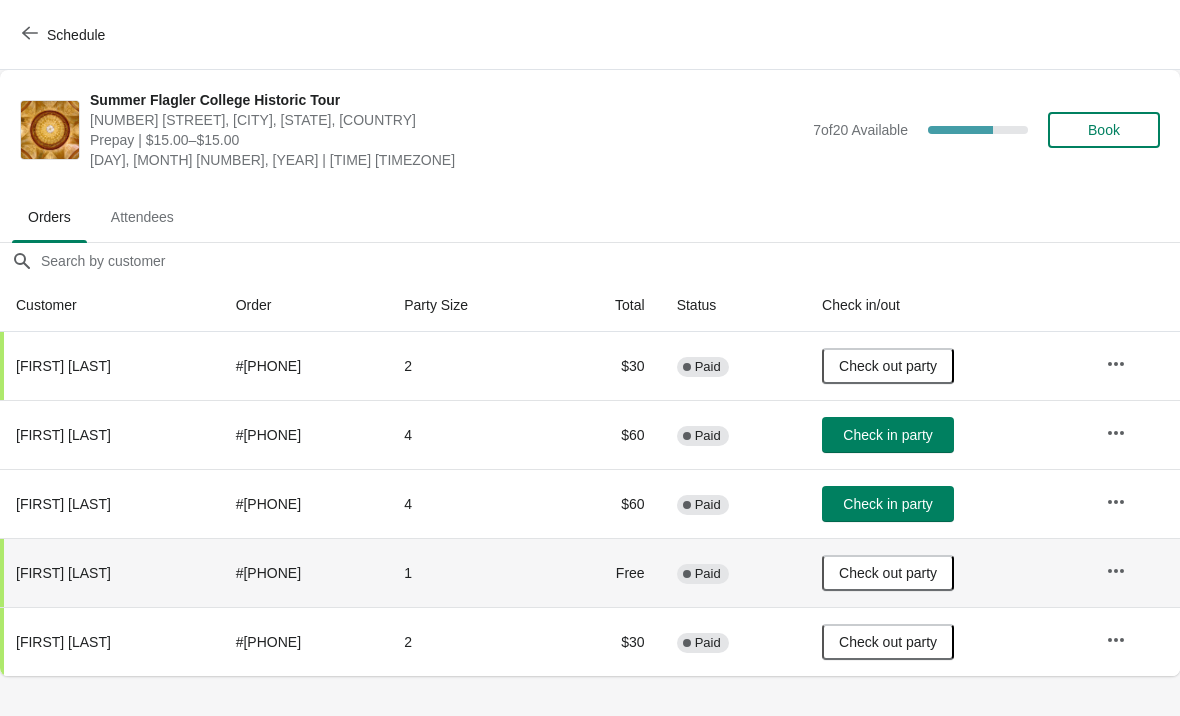 click on "Check in party" at bounding box center [888, 435] 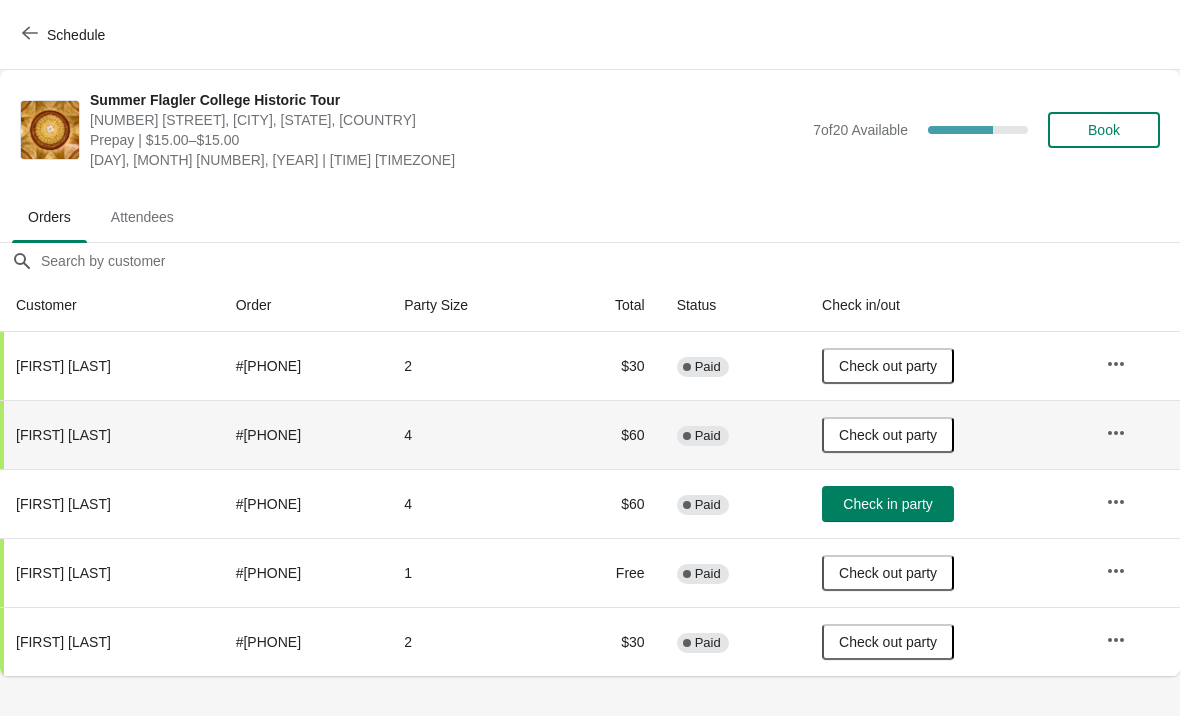 click on "Schedule" at bounding box center (76, 35) 